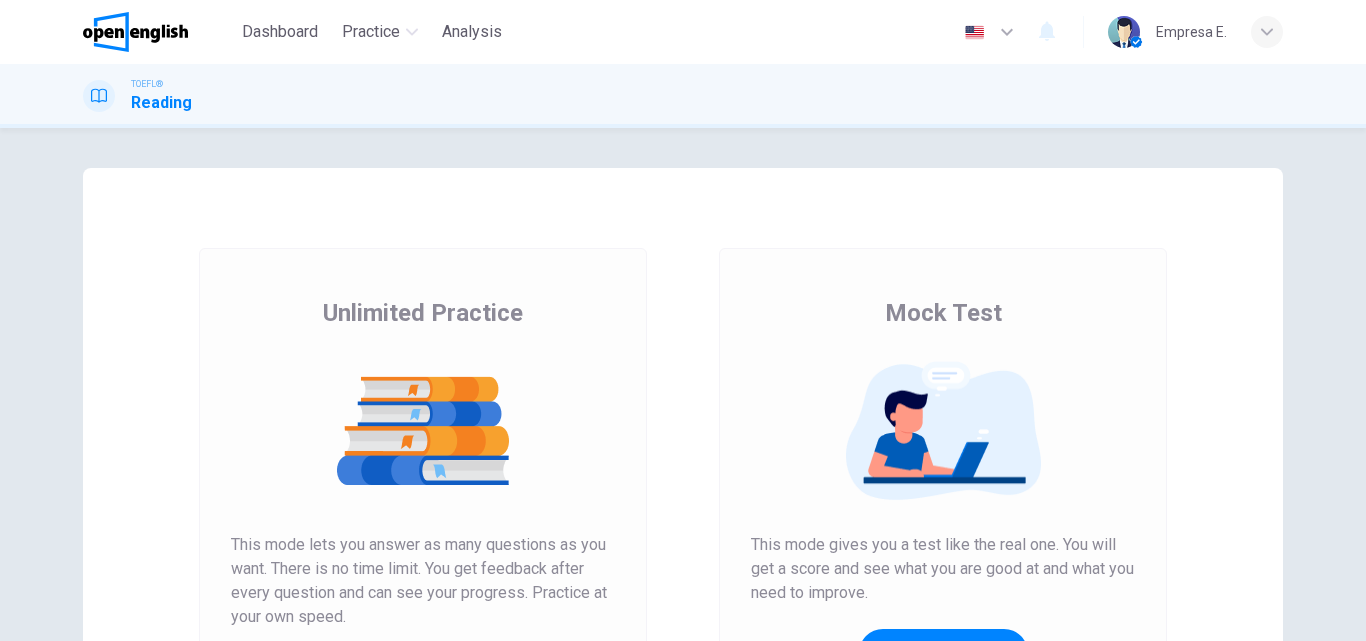 scroll, scrollTop: 0, scrollLeft: 0, axis: both 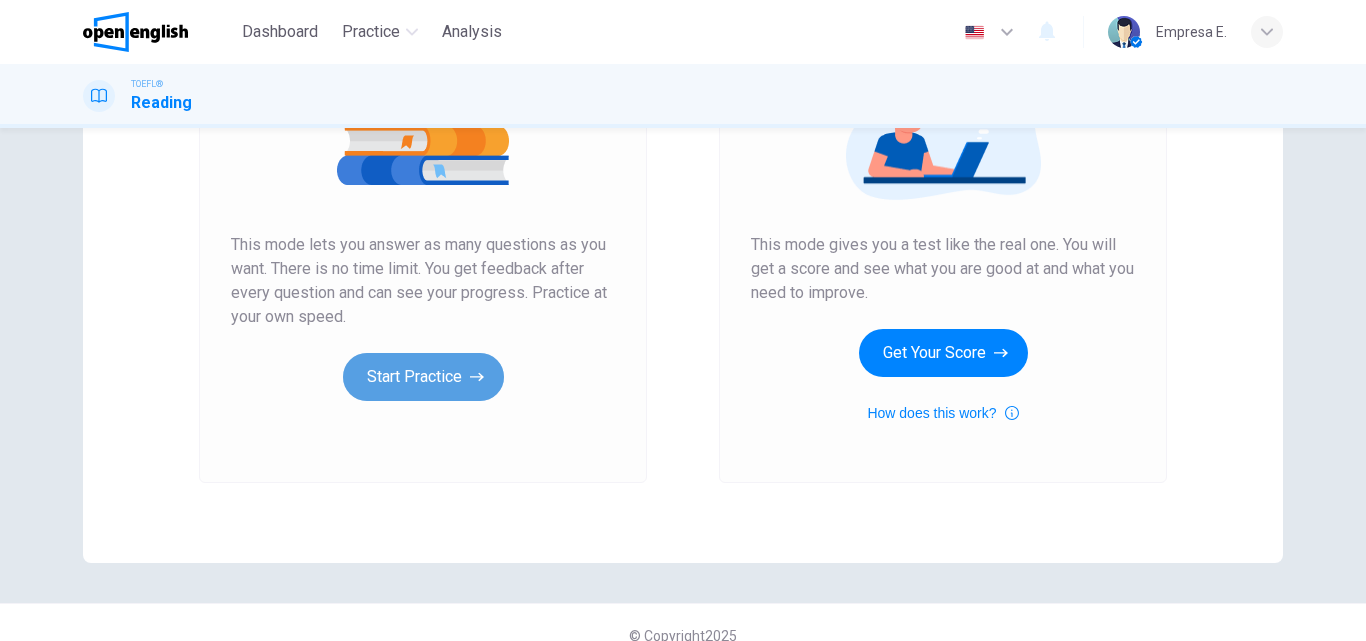 click on "Start Practice" at bounding box center [423, 377] 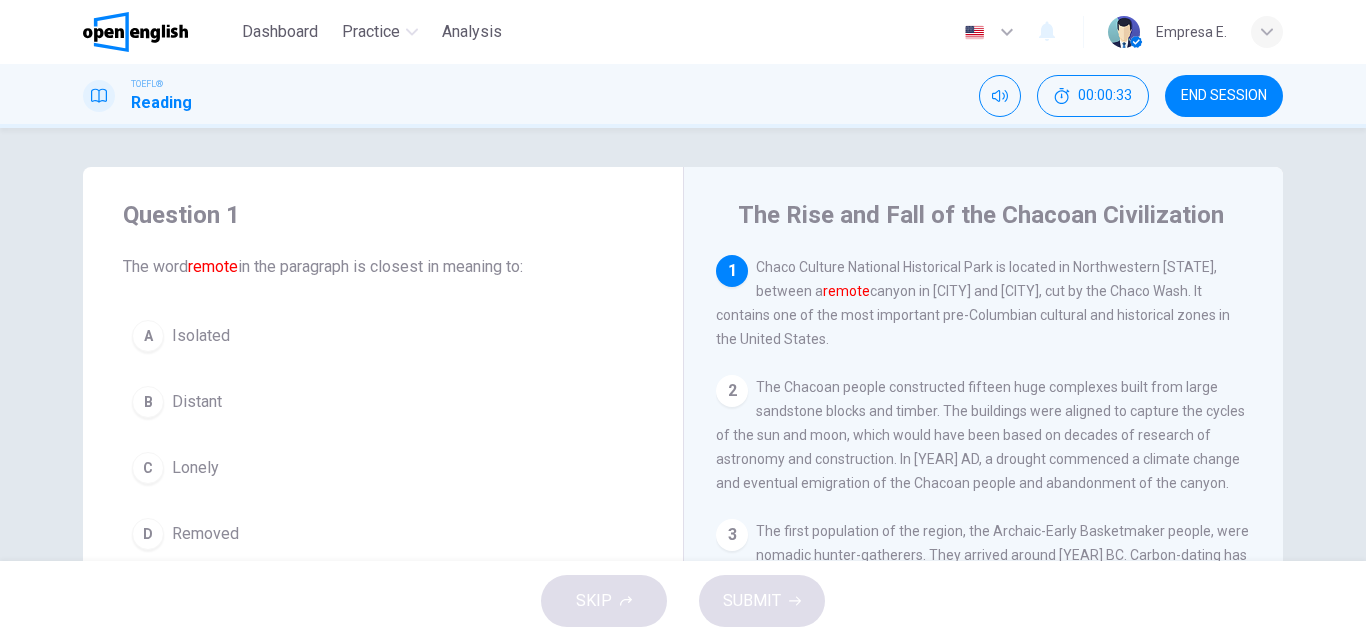scroll, scrollTop: 0, scrollLeft: 0, axis: both 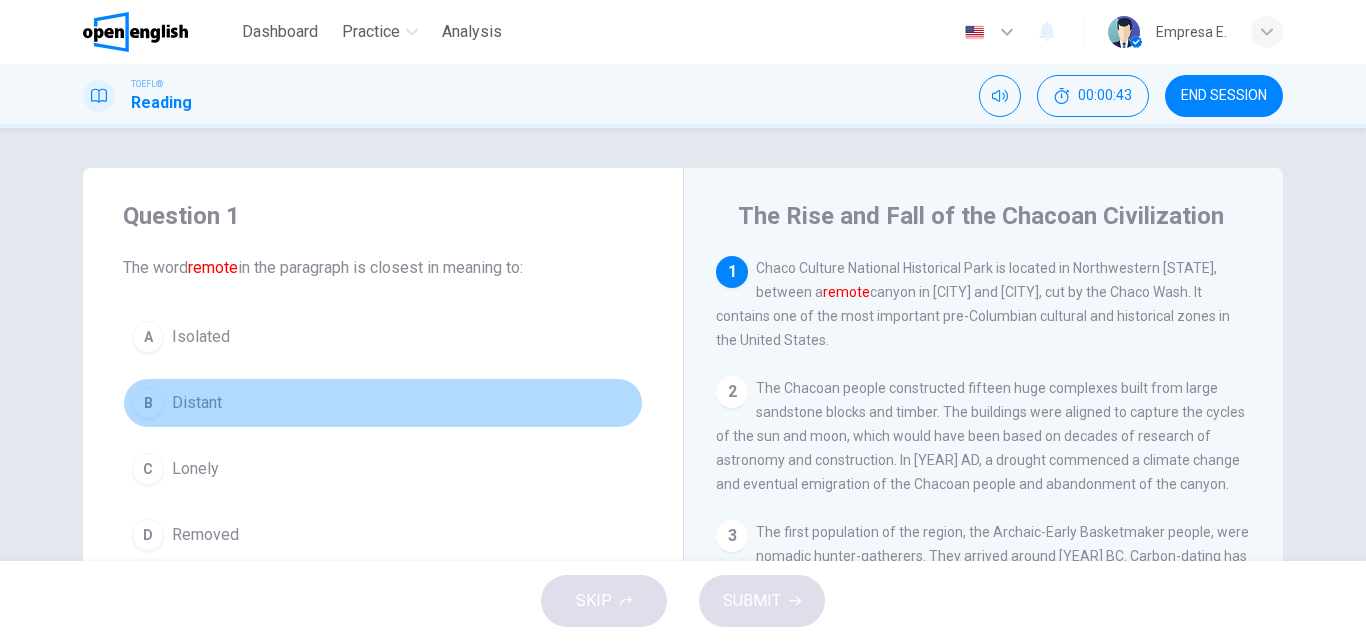 click on "Distant" at bounding box center [197, 403] 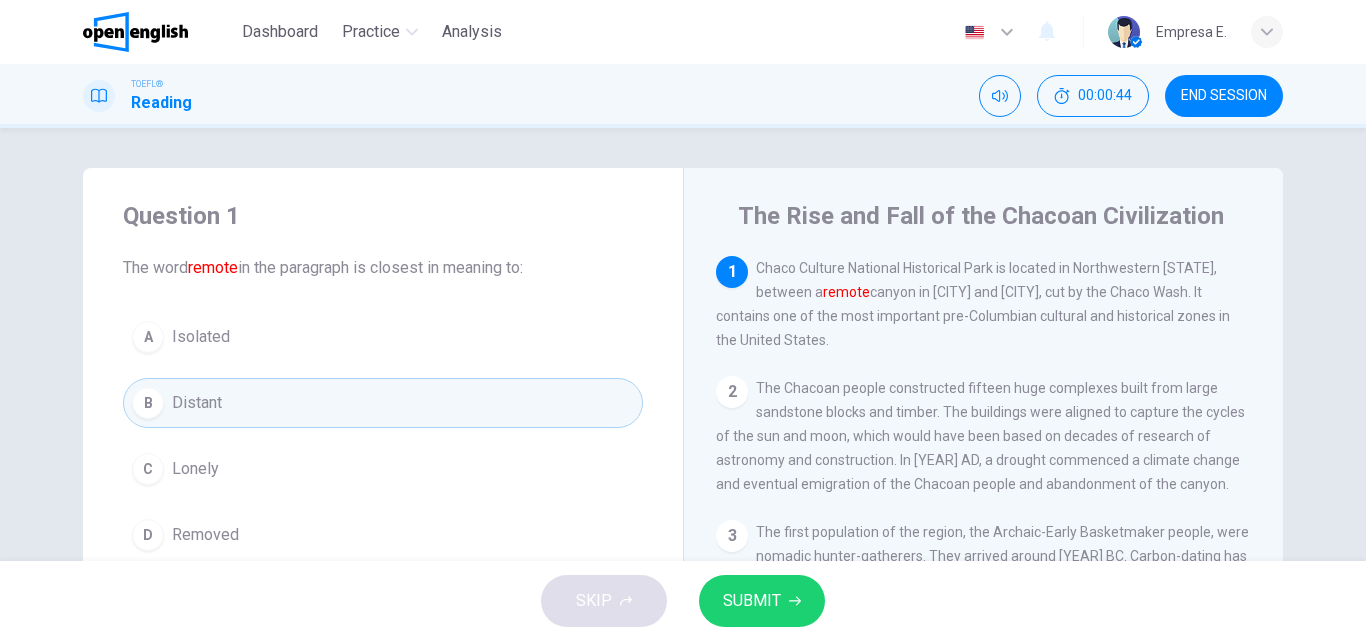 click on "SUBMIT" at bounding box center [752, 601] 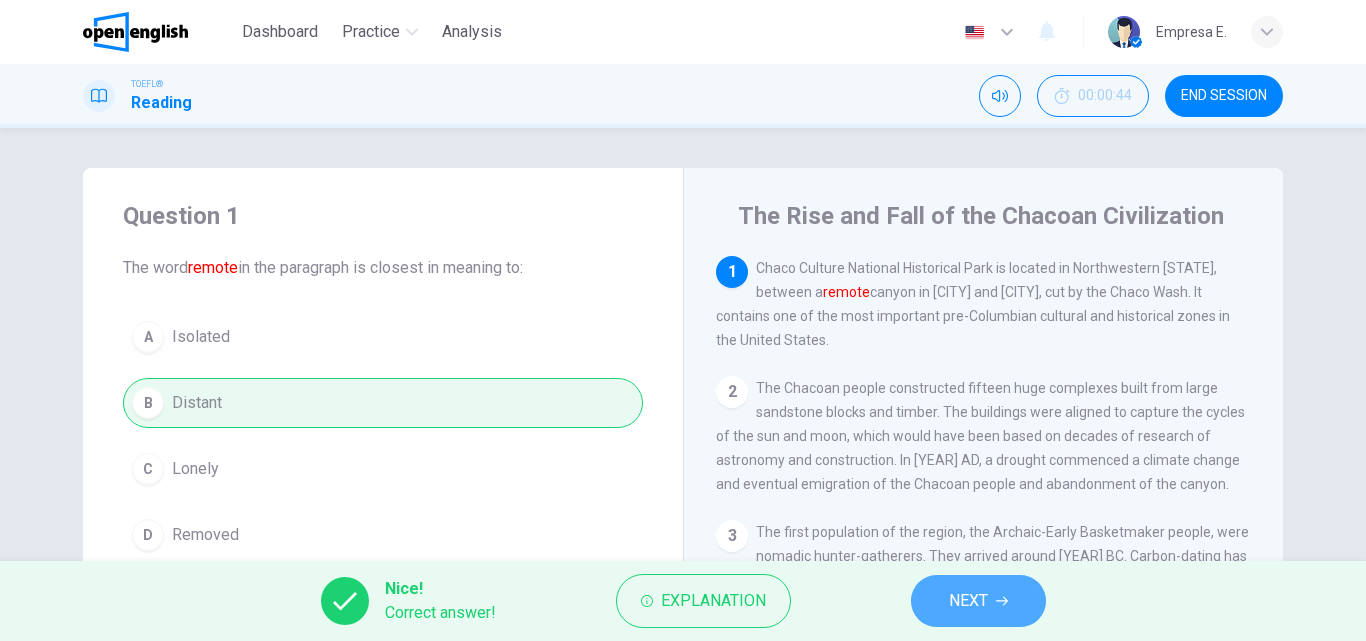 click on "NEXT" at bounding box center (968, 601) 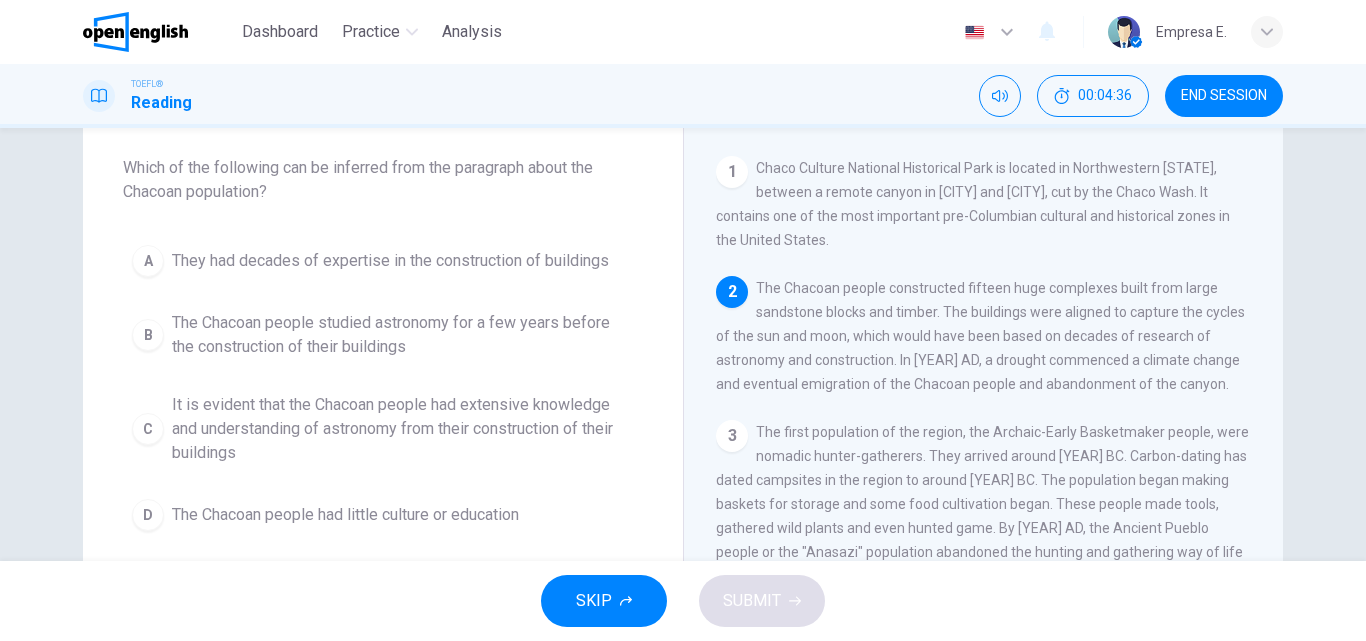 scroll, scrollTop: 200, scrollLeft: 0, axis: vertical 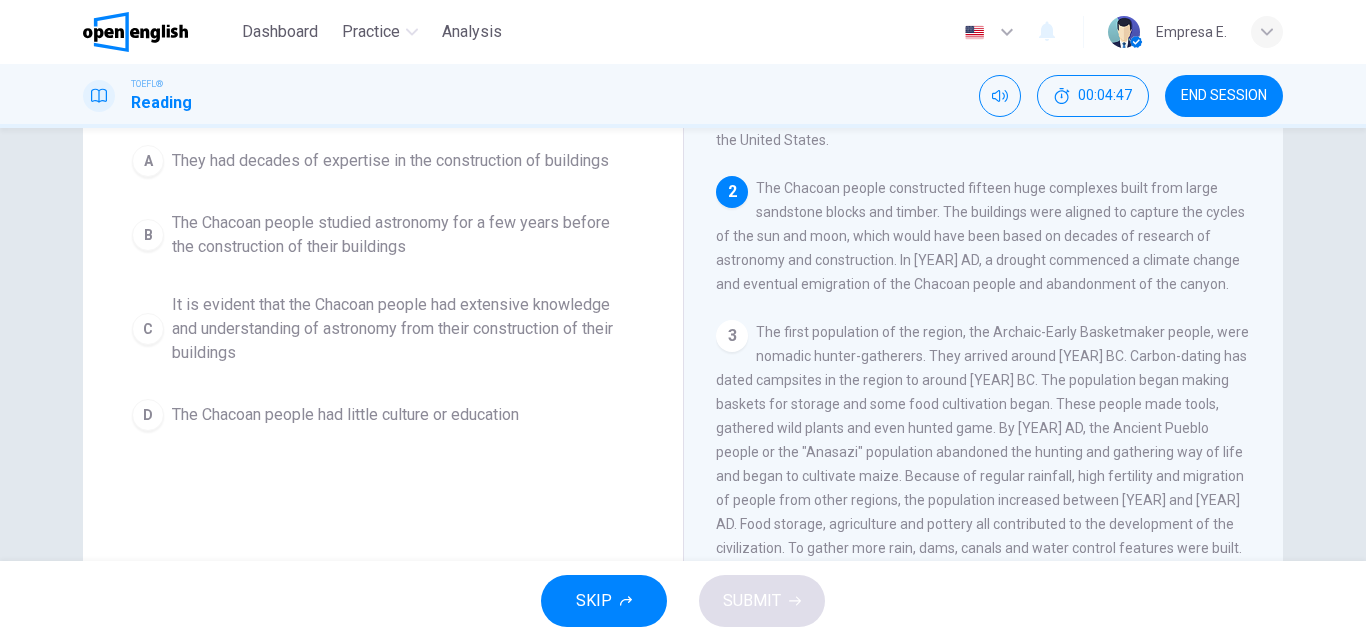 click on "The Chacoan people had little culture or education" at bounding box center [383, 415] 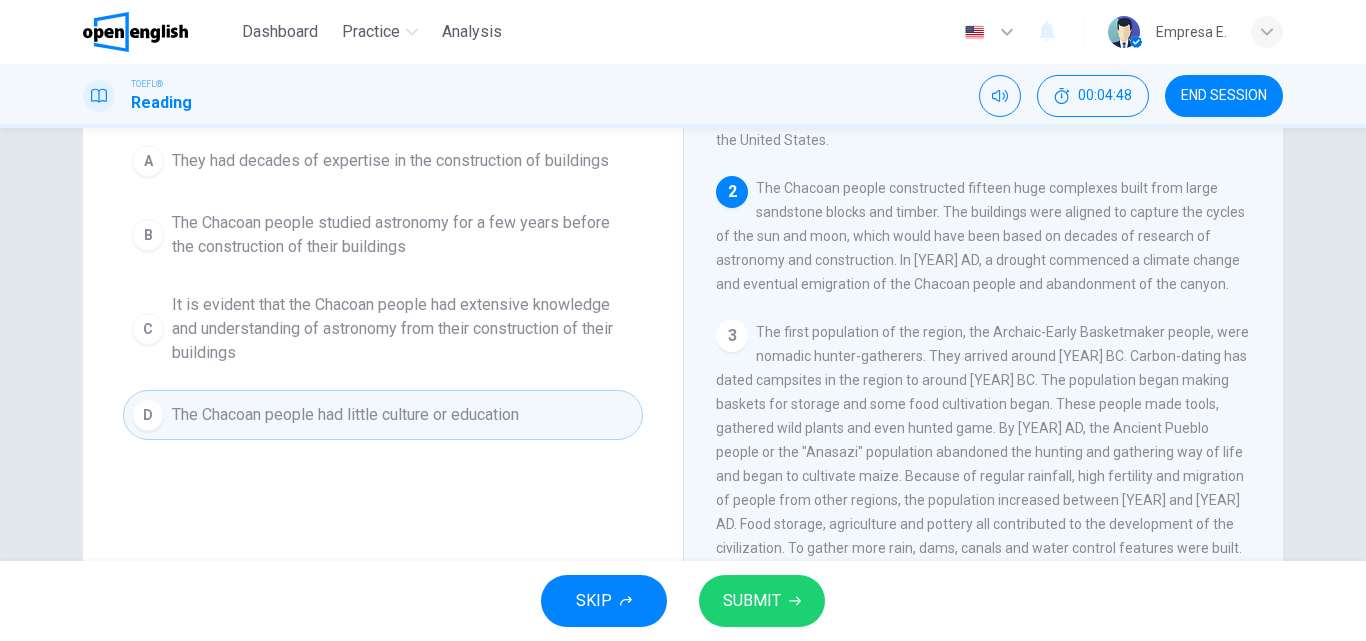 click on "SUBMIT" at bounding box center (752, 601) 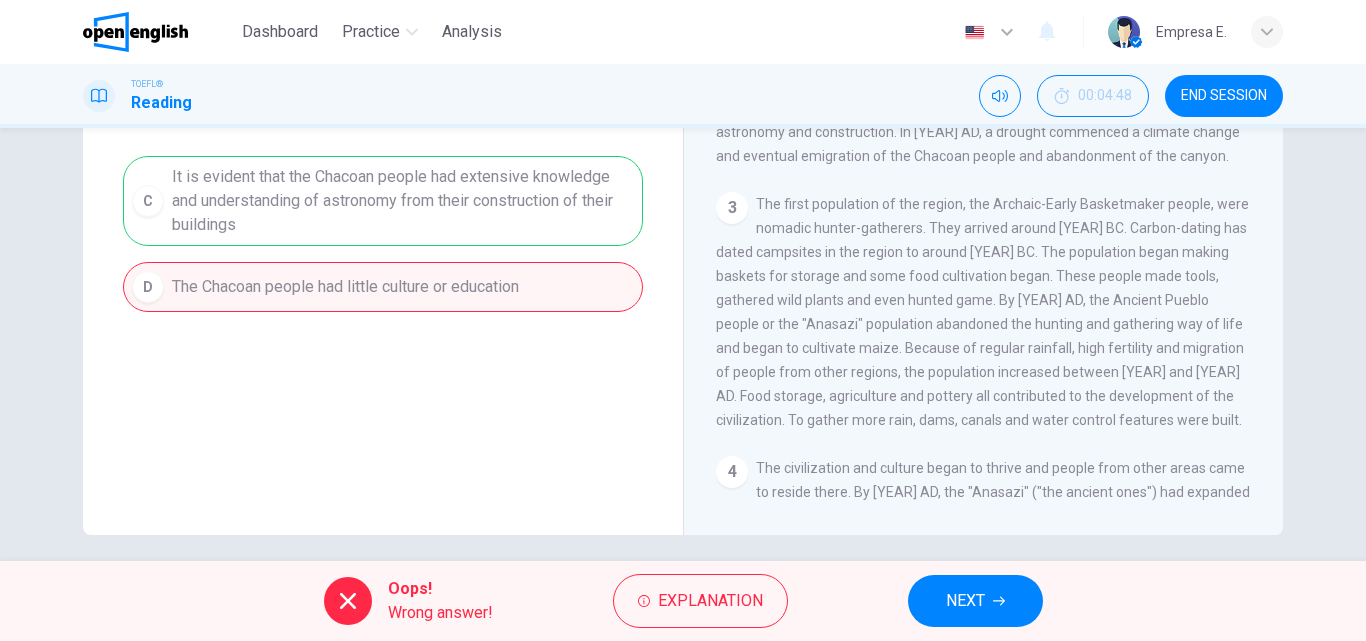 scroll, scrollTop: 342, scrollLeft: 0, axis: vertical 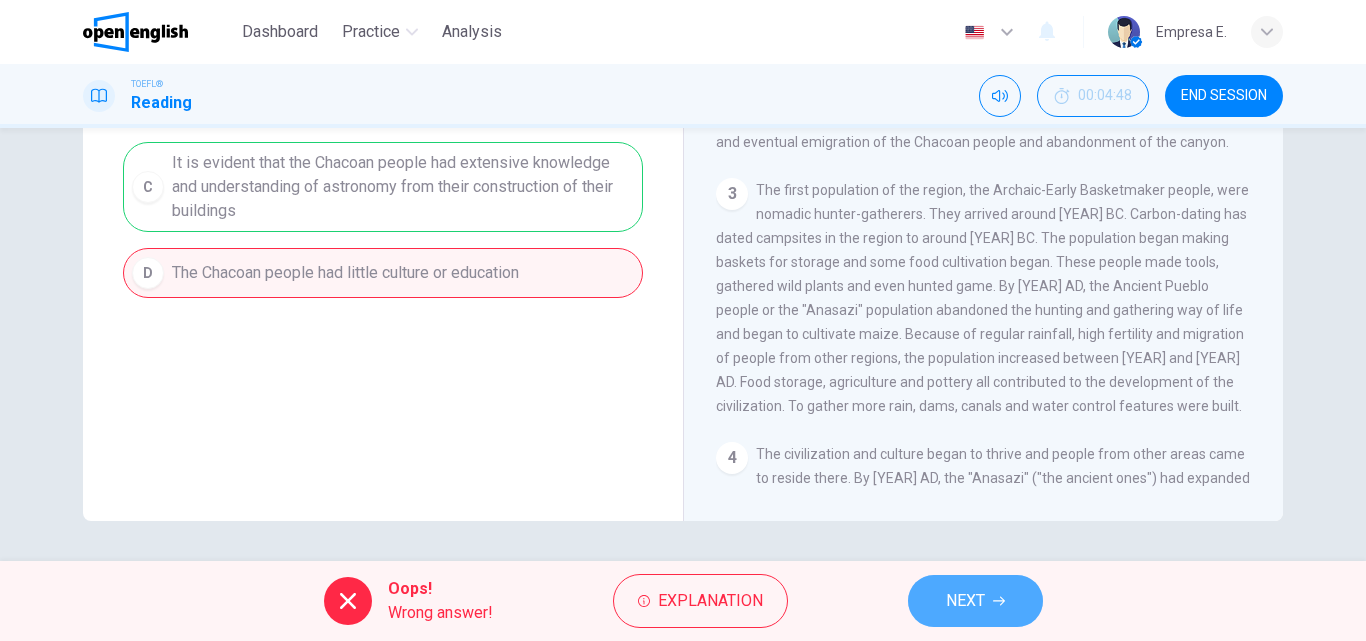 click on "NEXT" at bounding box center [975, 601] 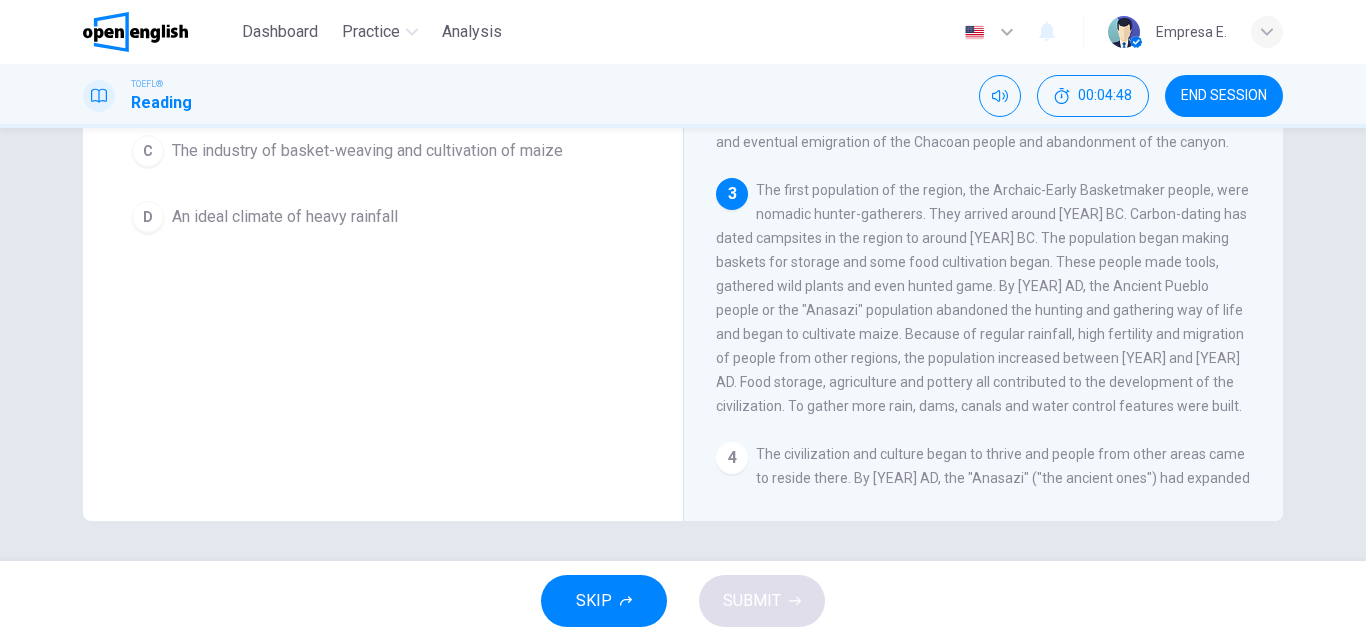 scroll, scrollTop: 198, scrollLeft: 0, axis: vertical 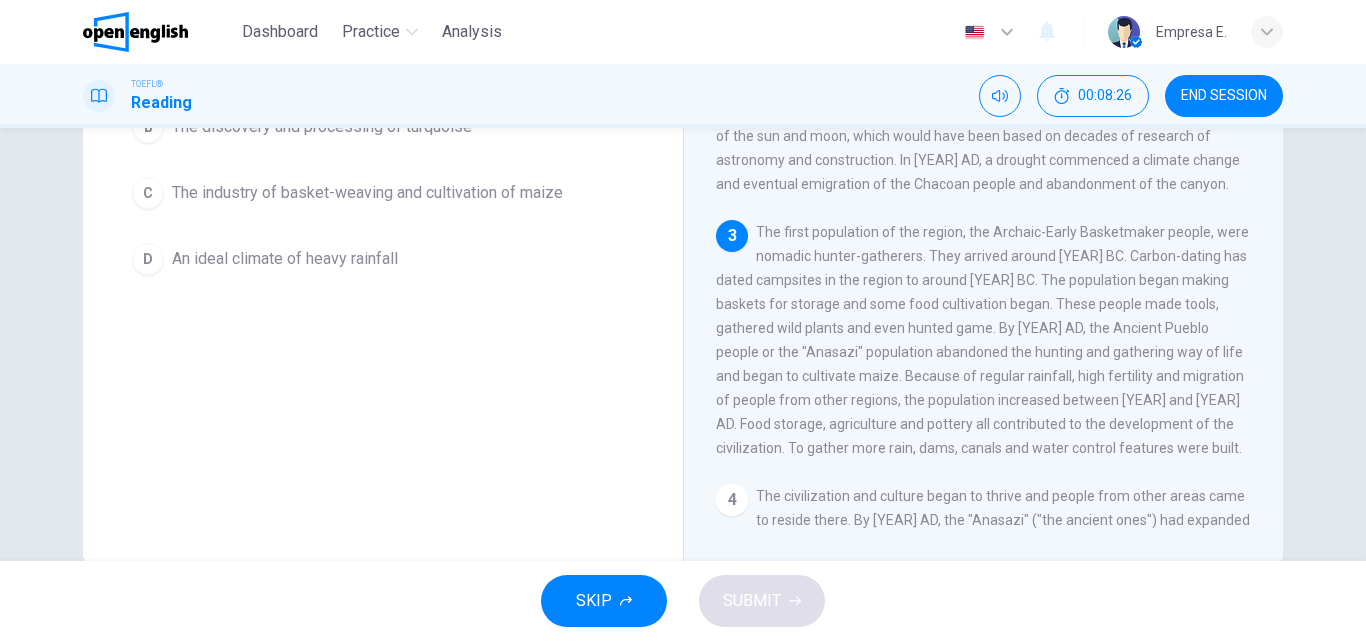 drag, startPoint x: 368, startPoint y: 265, endPoint x: 588, endPoint y: 376, distance: 246.41632 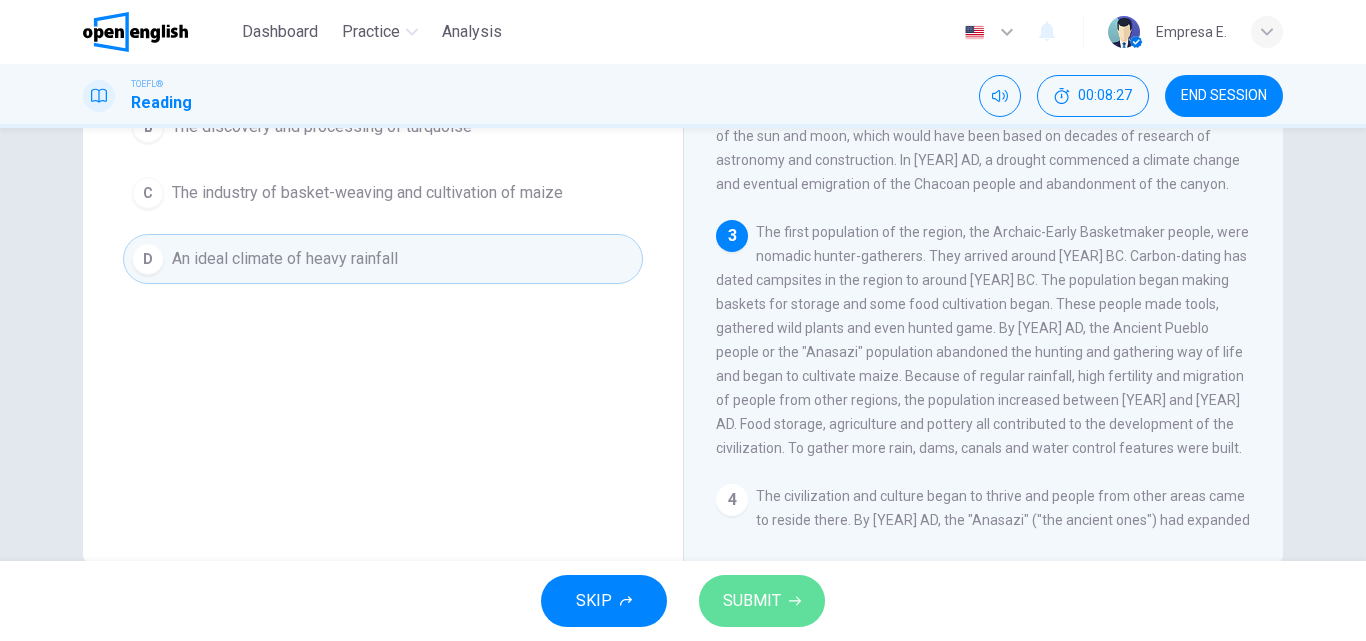 click on "SUBMIT" at bounding box center [752, 601] 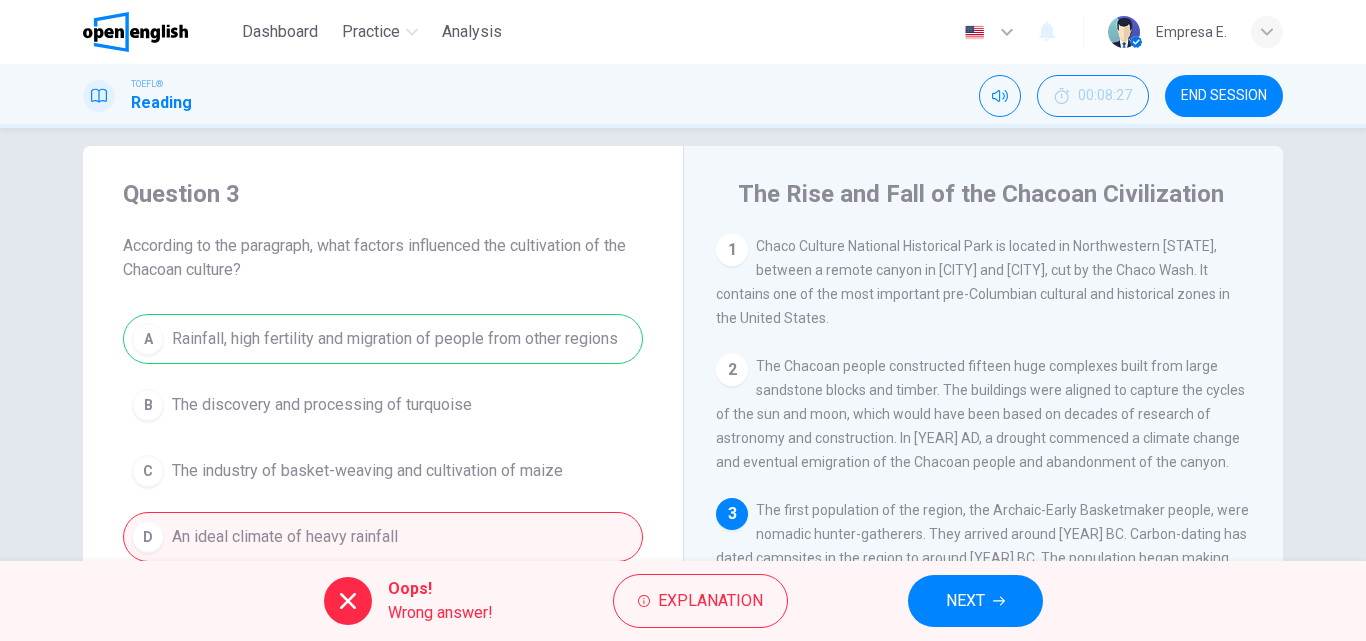 scroll, scrollTop: 0, scrollLeft: 0, axis: both 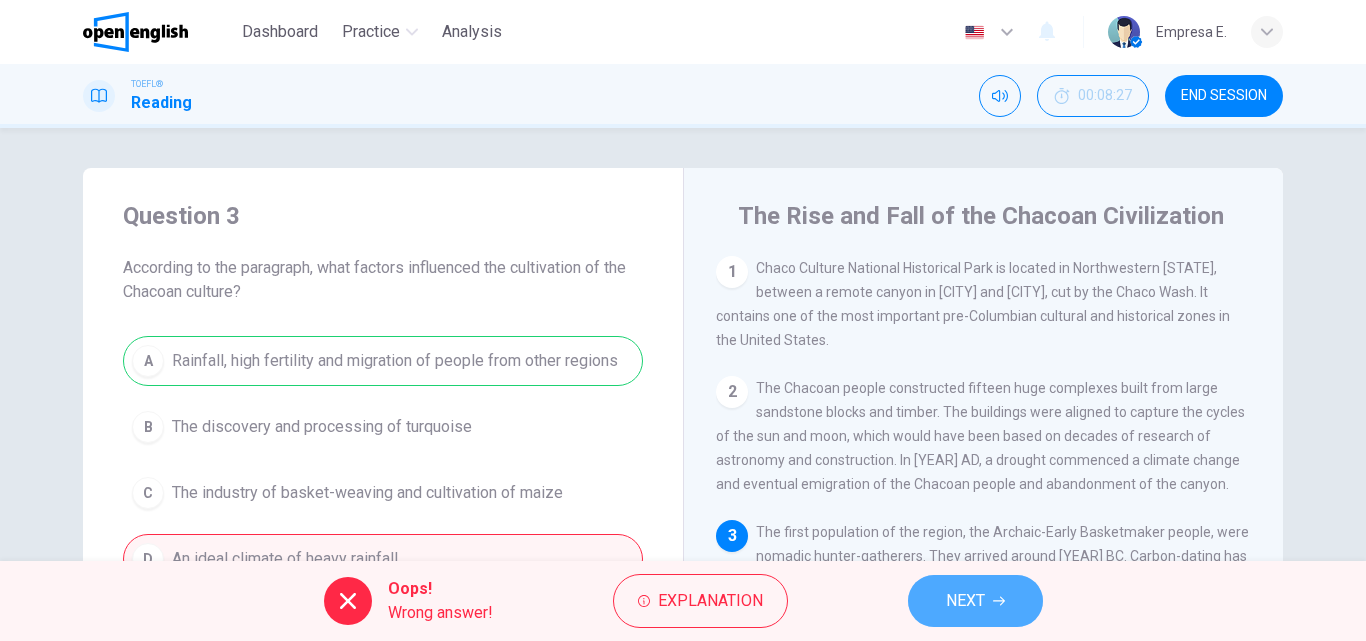 click on "NEXT" at bounding box center (965, 601) 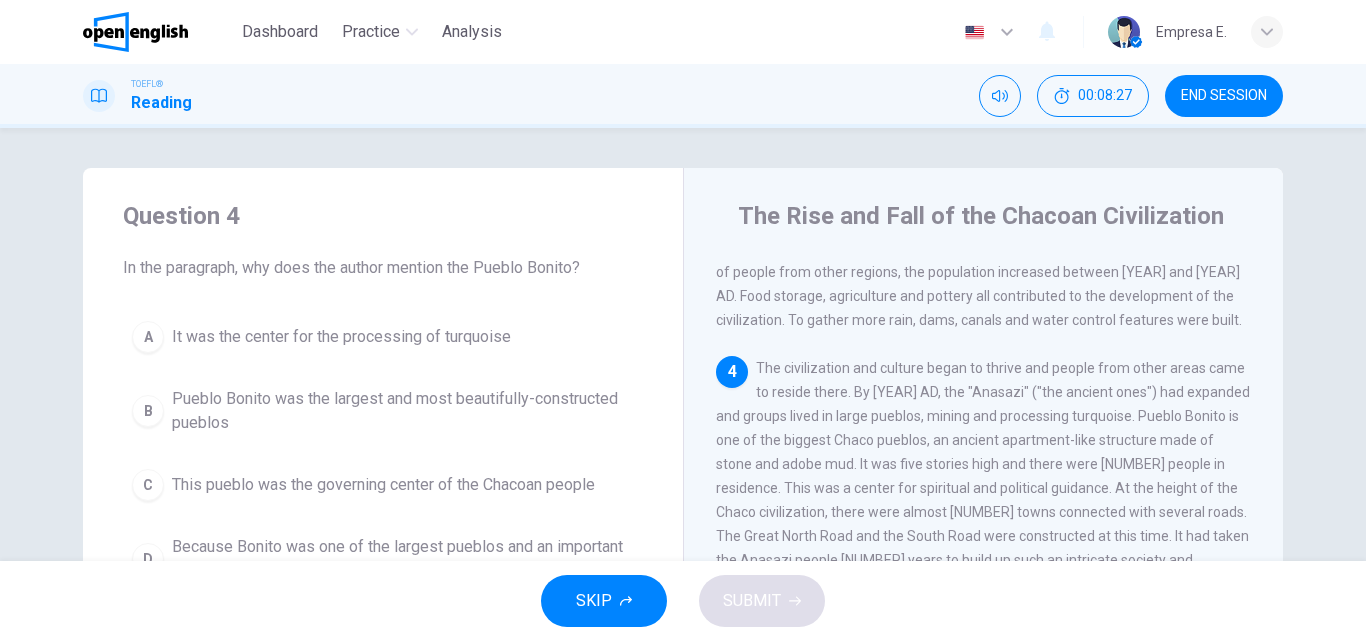 scroll, scrollTop: 447, scrollLeft: 0, axis: vertical 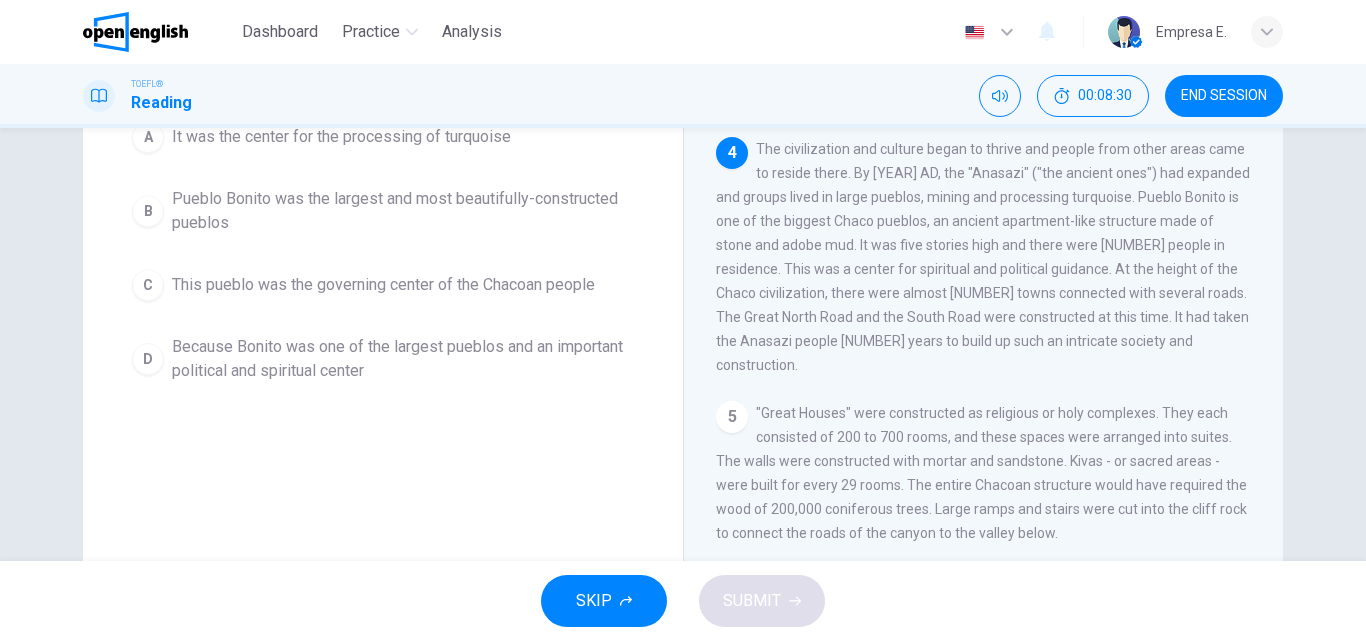 click on "END SESSION" at bounding box center (1224, 96) 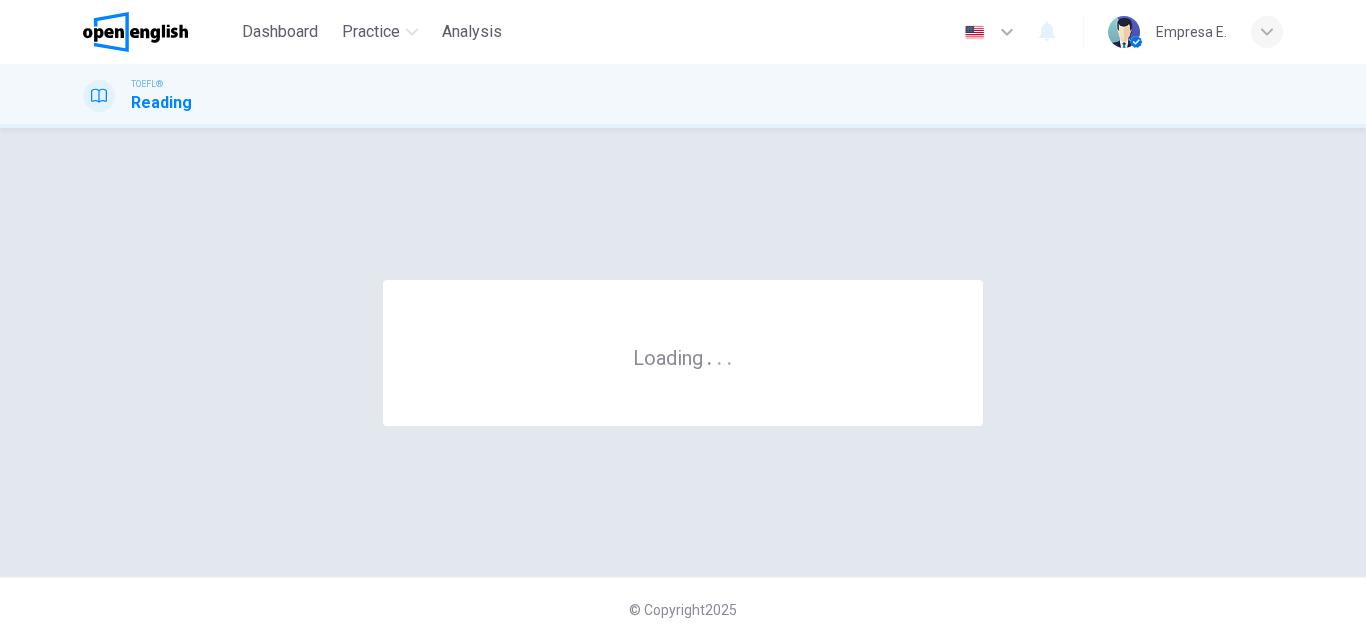 scroll, scrollTop: 0, scrollLeft: 0, axis: both 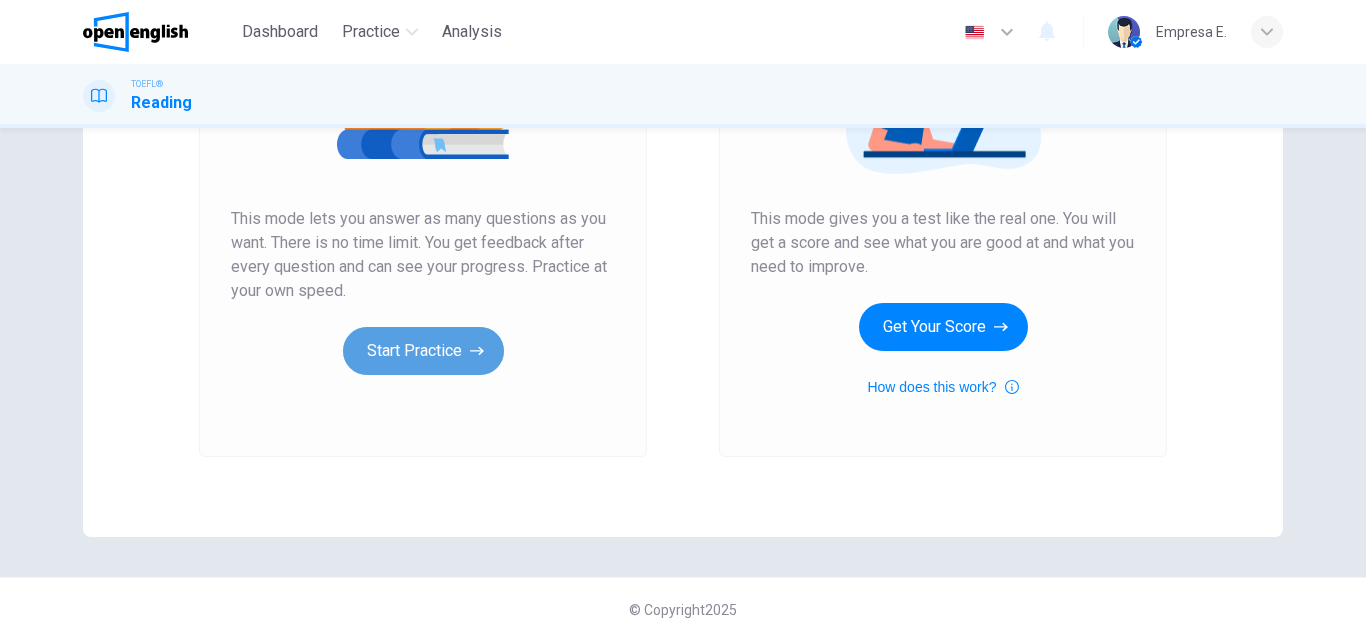 click on "Start Practice" at bounding box center [423, 351] 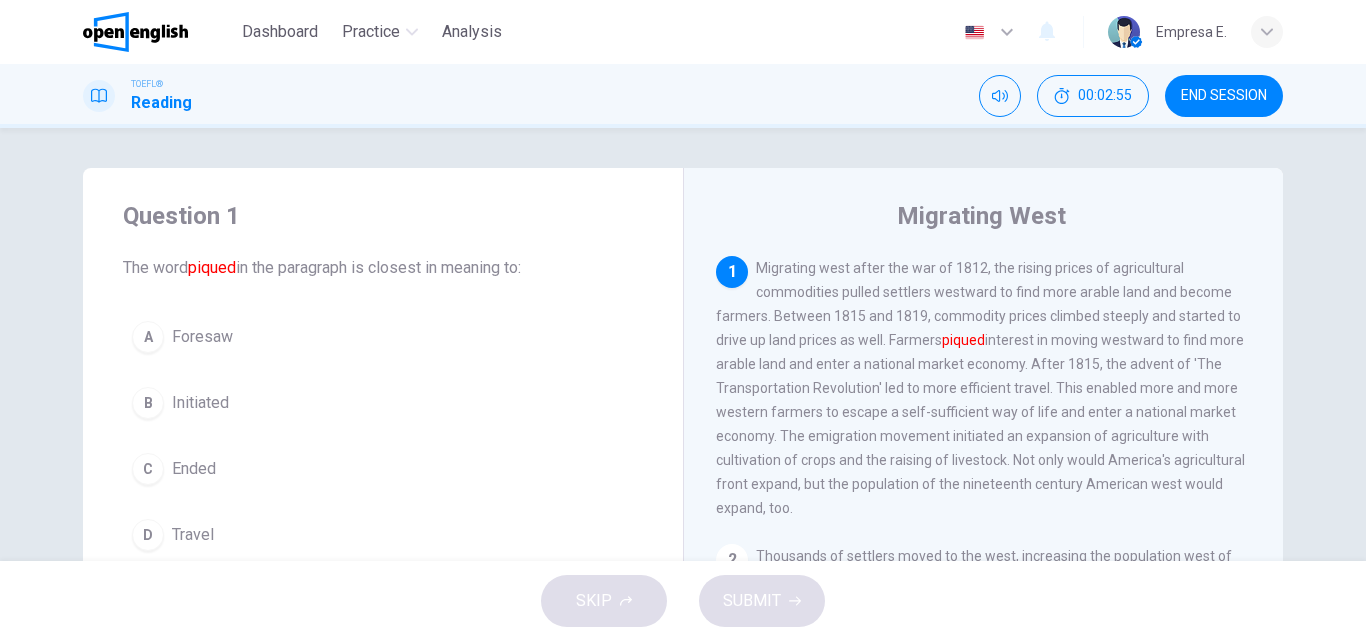 click on "Initiated" at bounding box center [200, 403] 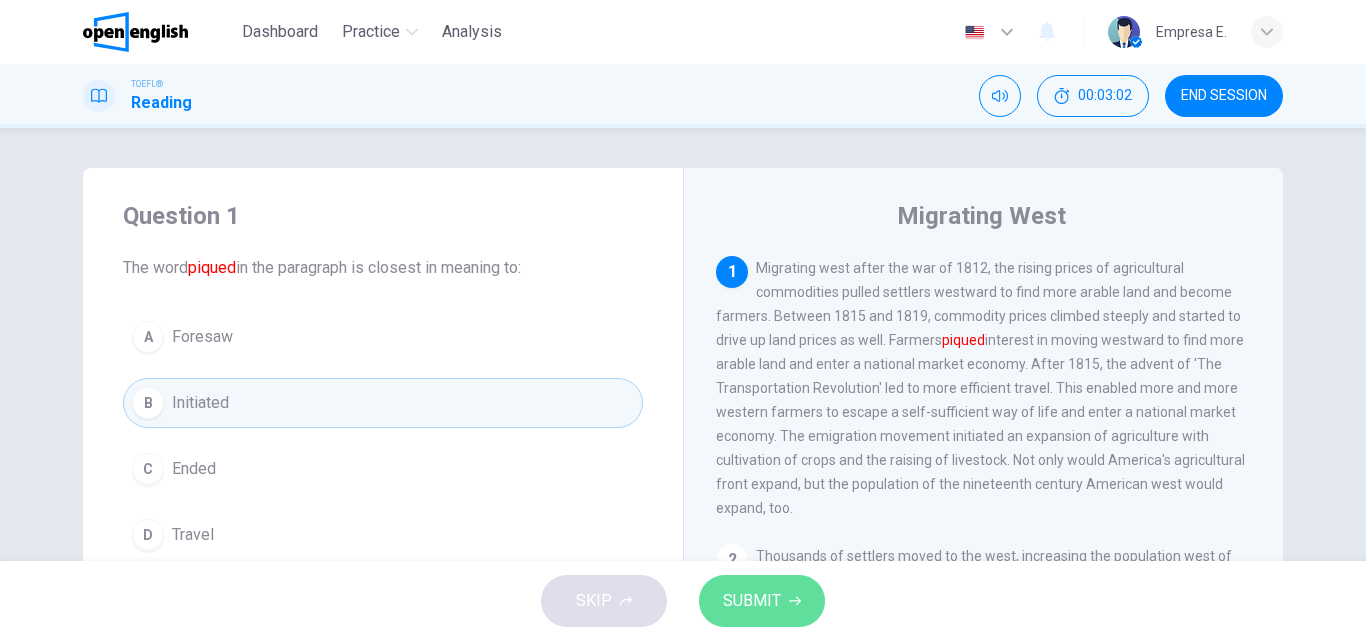 click on "SUBMIT" at bounding box center (762, 601) 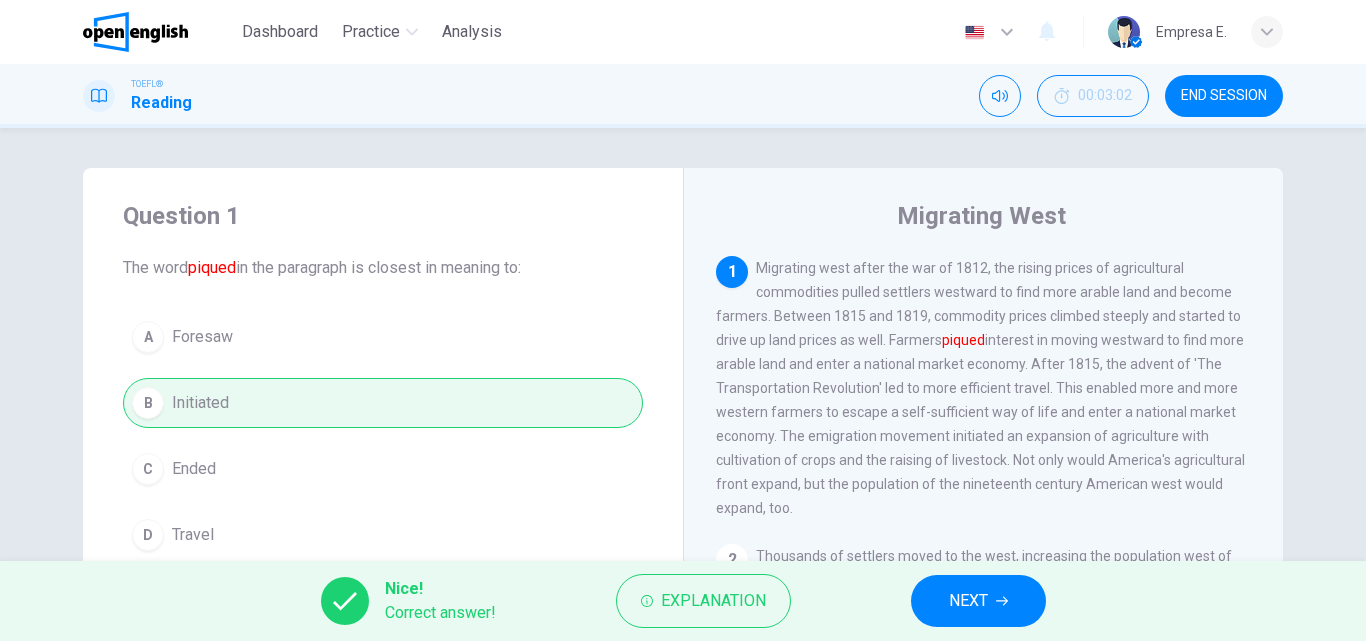 click on "Nice! Correct answer! Explanation NEXT" at bounding box center [683, 601] 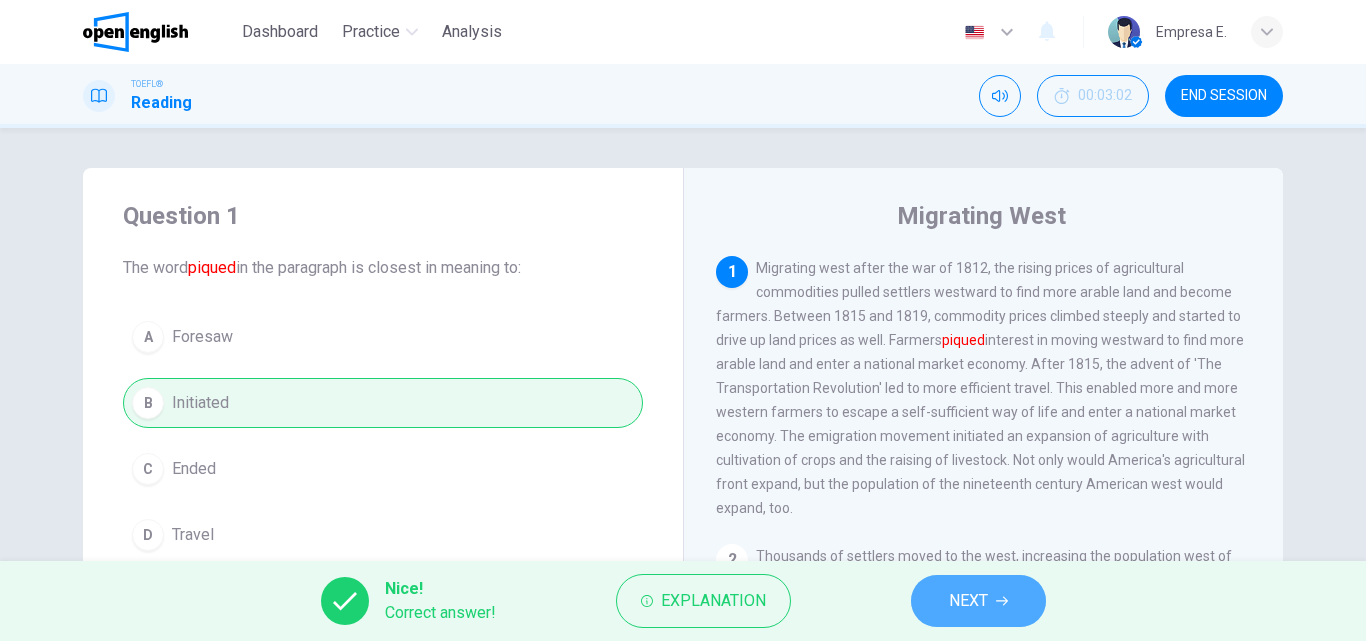 click on "NEXT" at bounding box center [968, 601] 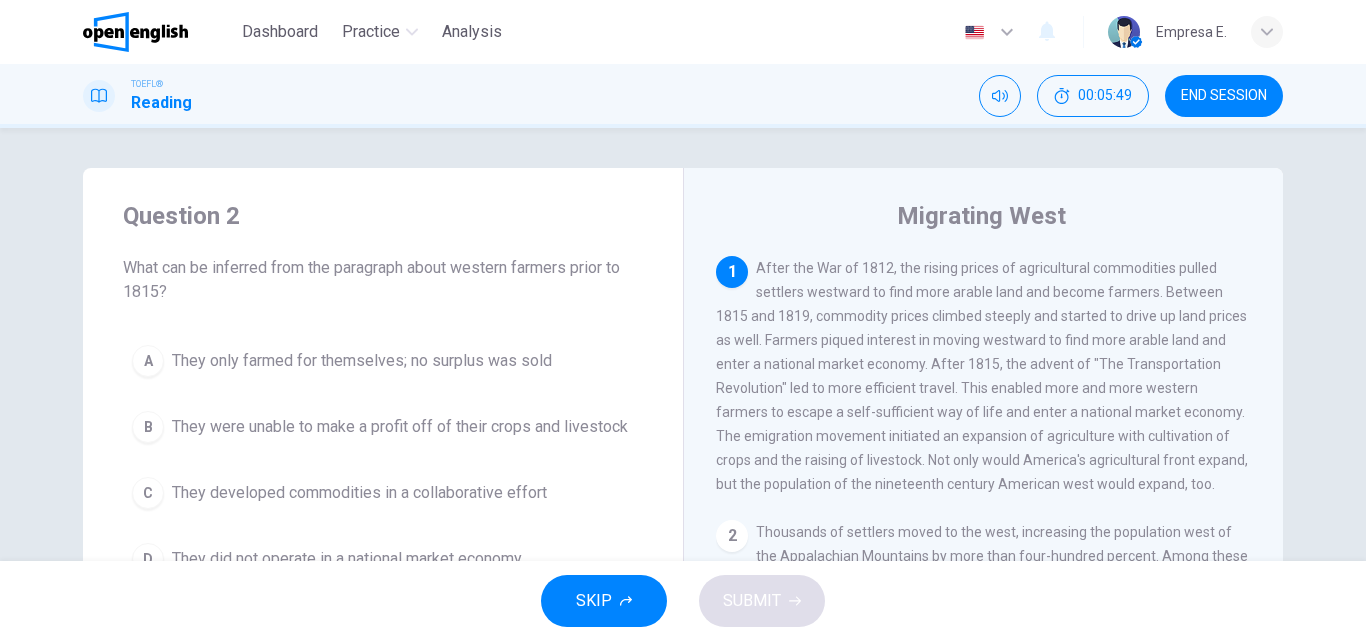 scroll, scrollTop: 100, scrollLeft: 0, axis: vertical 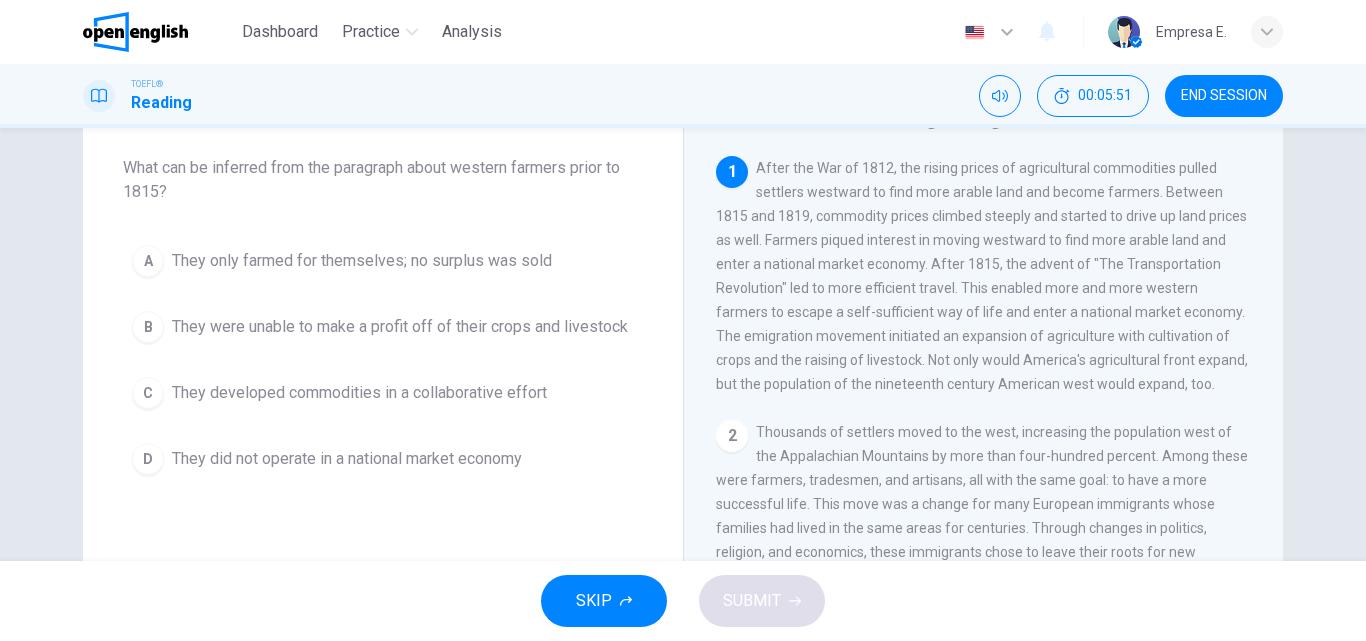 click on "They developed commodities in a collaborative effort" at bounding box center [359, 393] 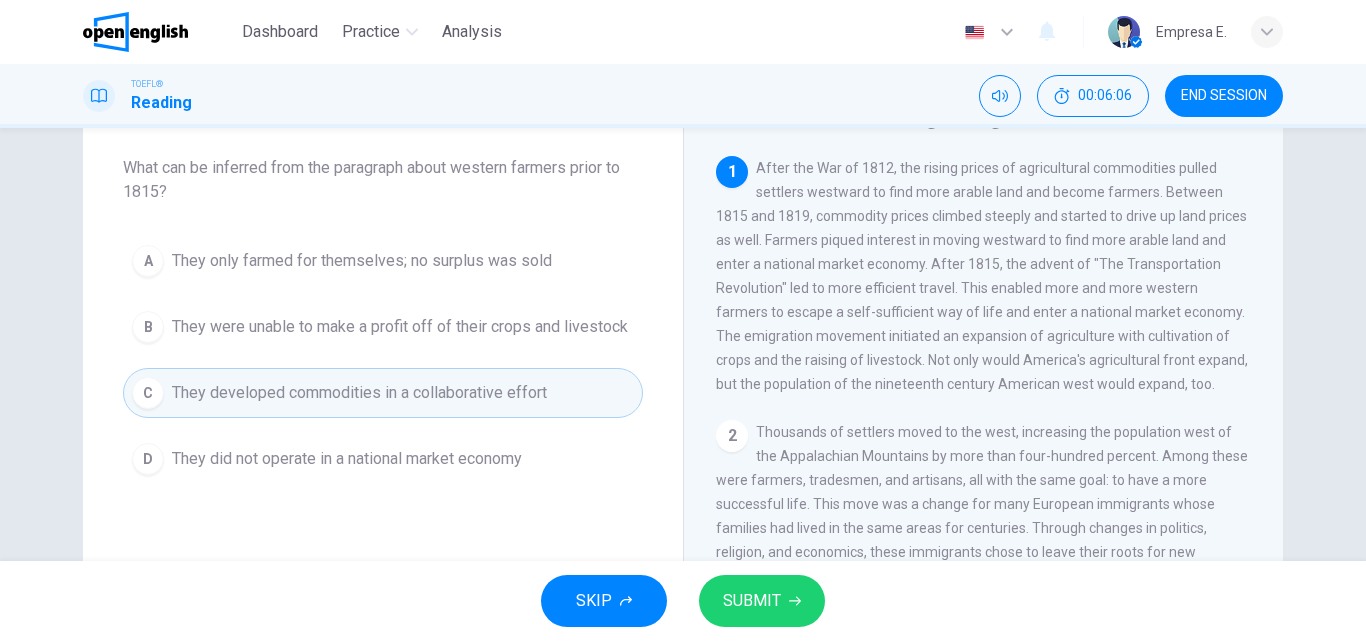 click on "SUBMIT" at bounding box center (762, 601) 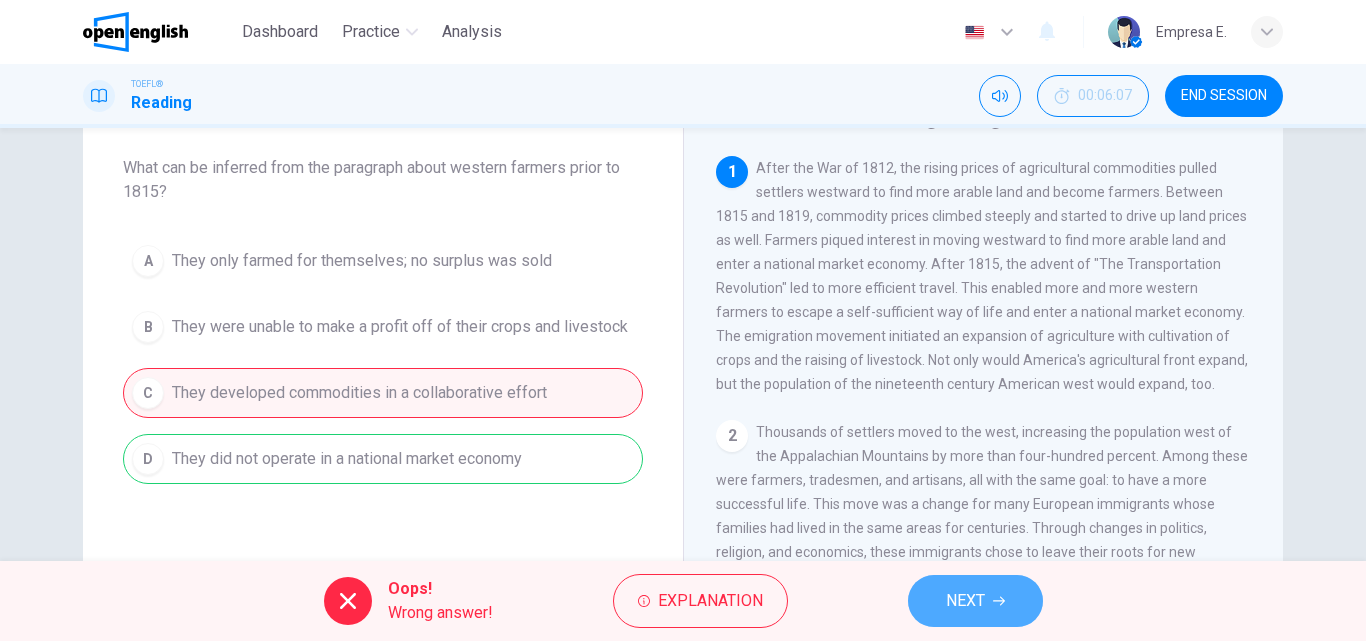 click on "NEXT" at bounding box center [965, 601] 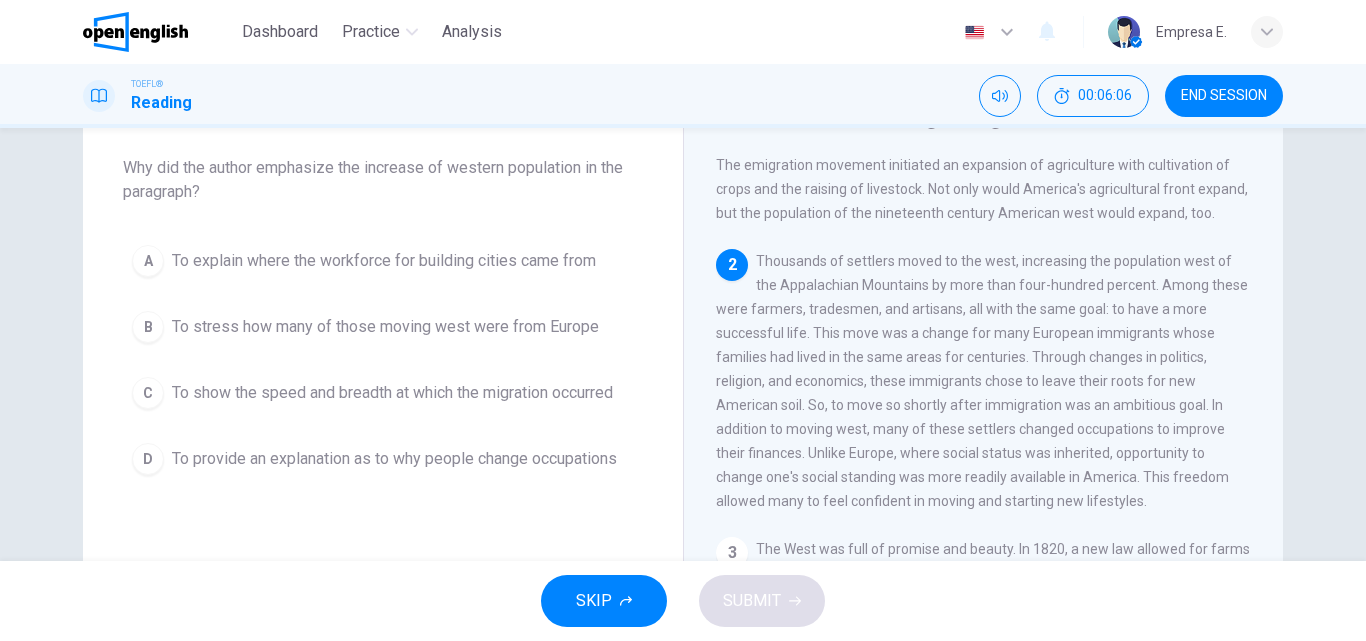scroll, scrollTop: 174, scrollLeft: 0, axis: vertical 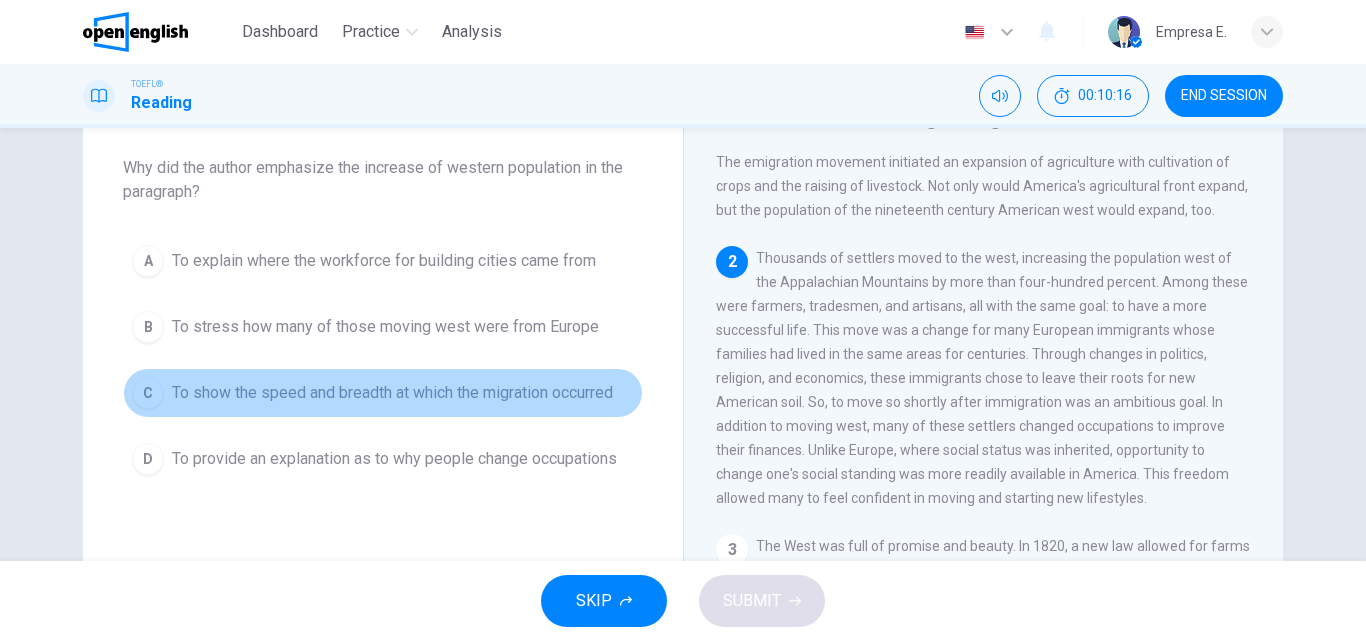 click on "C To show the speed and breadth at which the migration occurred" at bounding box center [383, 393] 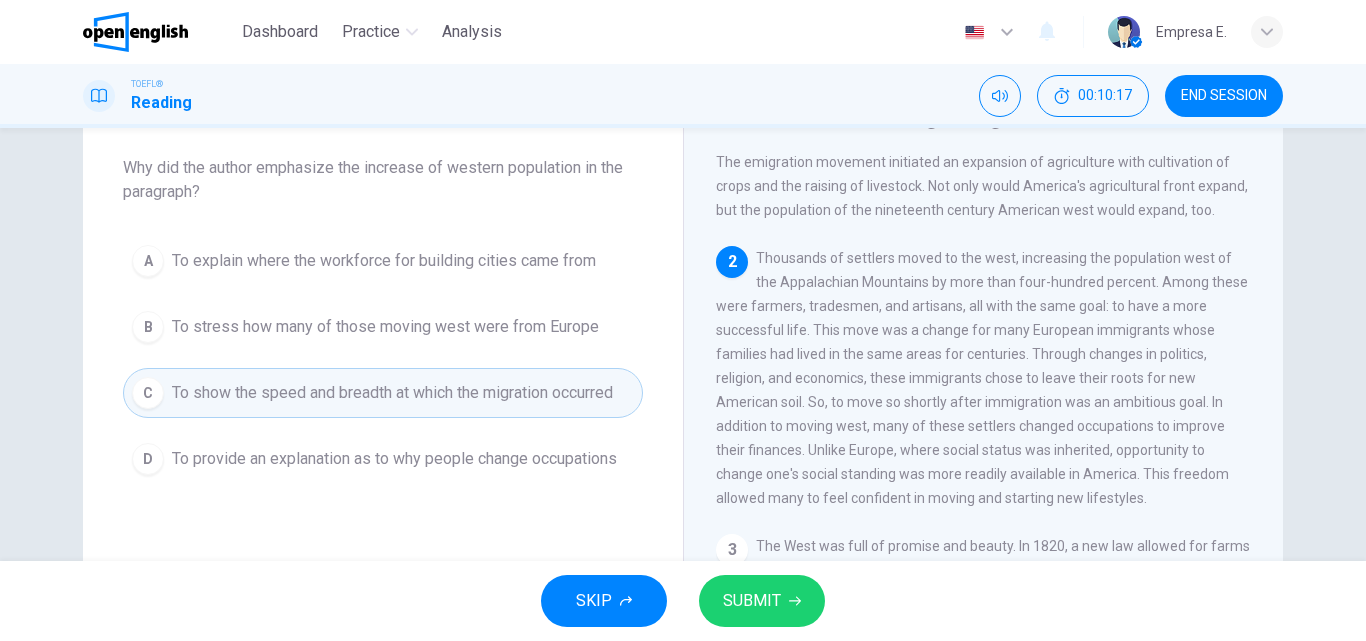 click on "SUBMIT" at bounding box center (752, 601) 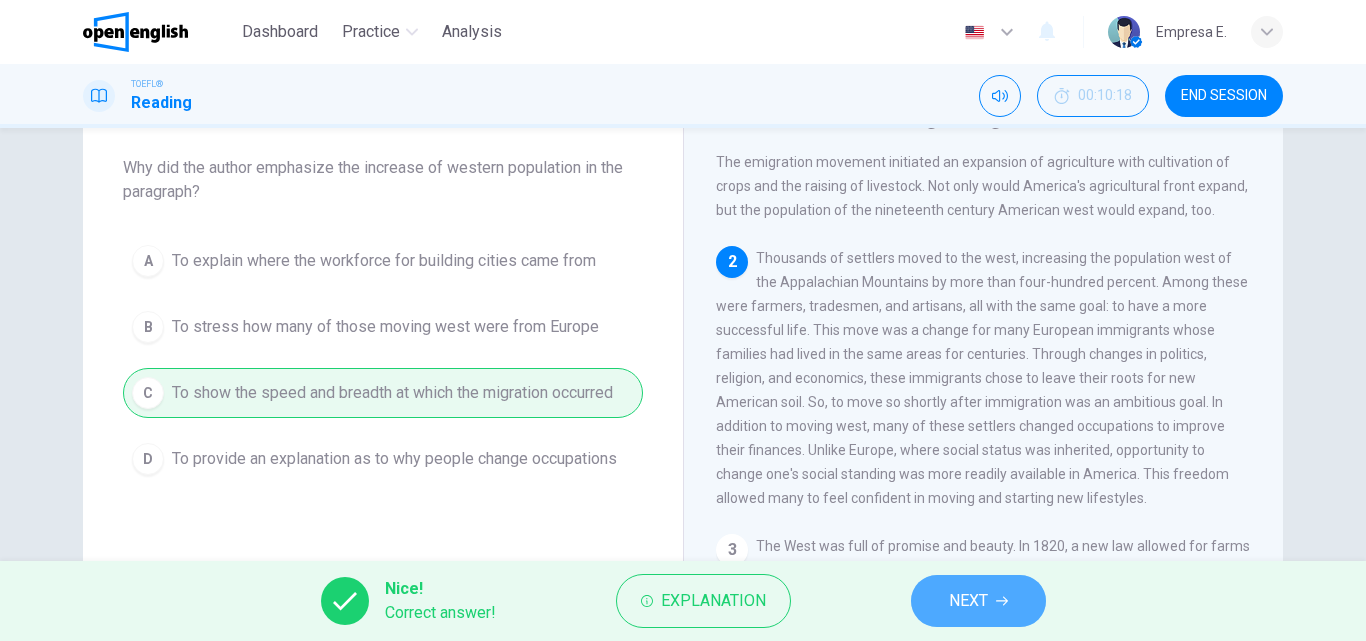 click on "NEXT" at bounding box center [968, 601] 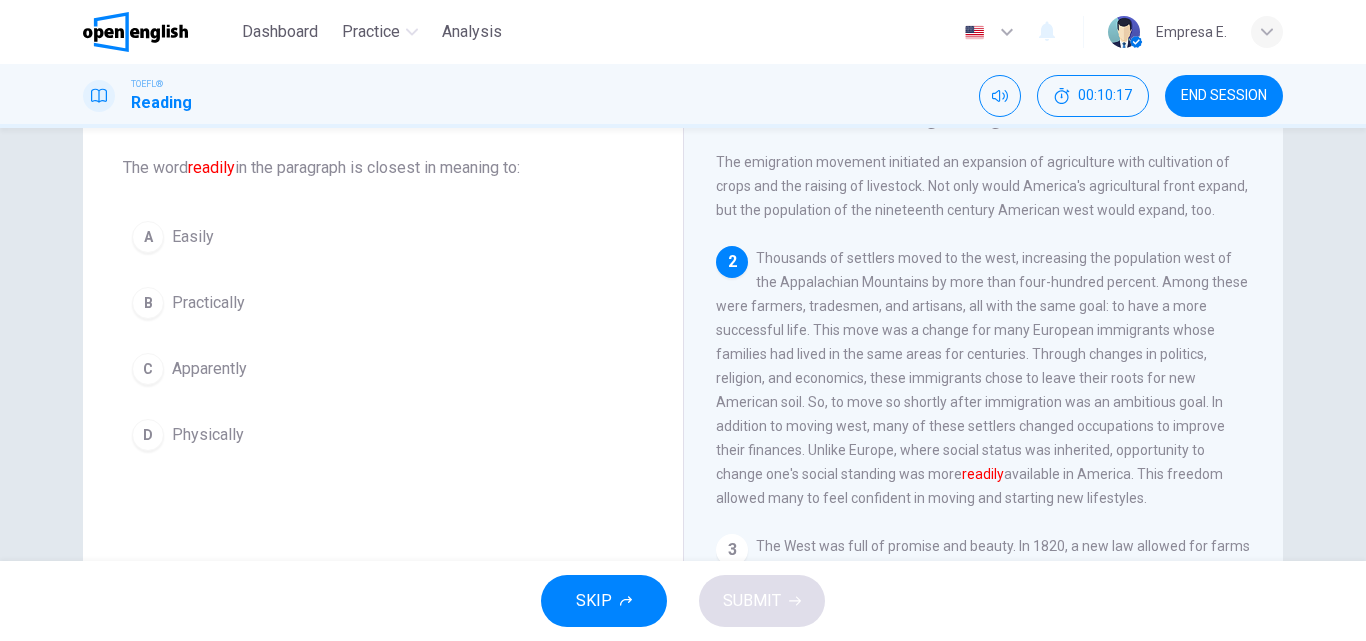 scroll, scrollTop: 274, scrollLeft: 0, axis: vertical 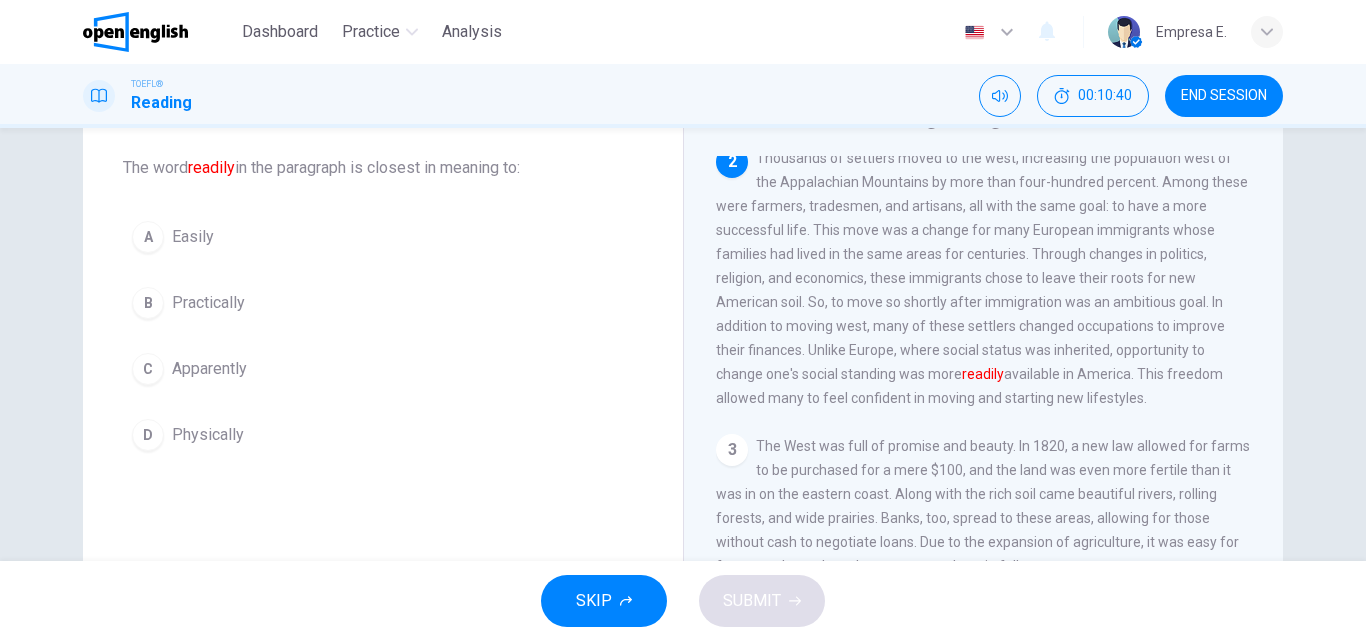 click on "Easily" at bounding box center (193, 237) 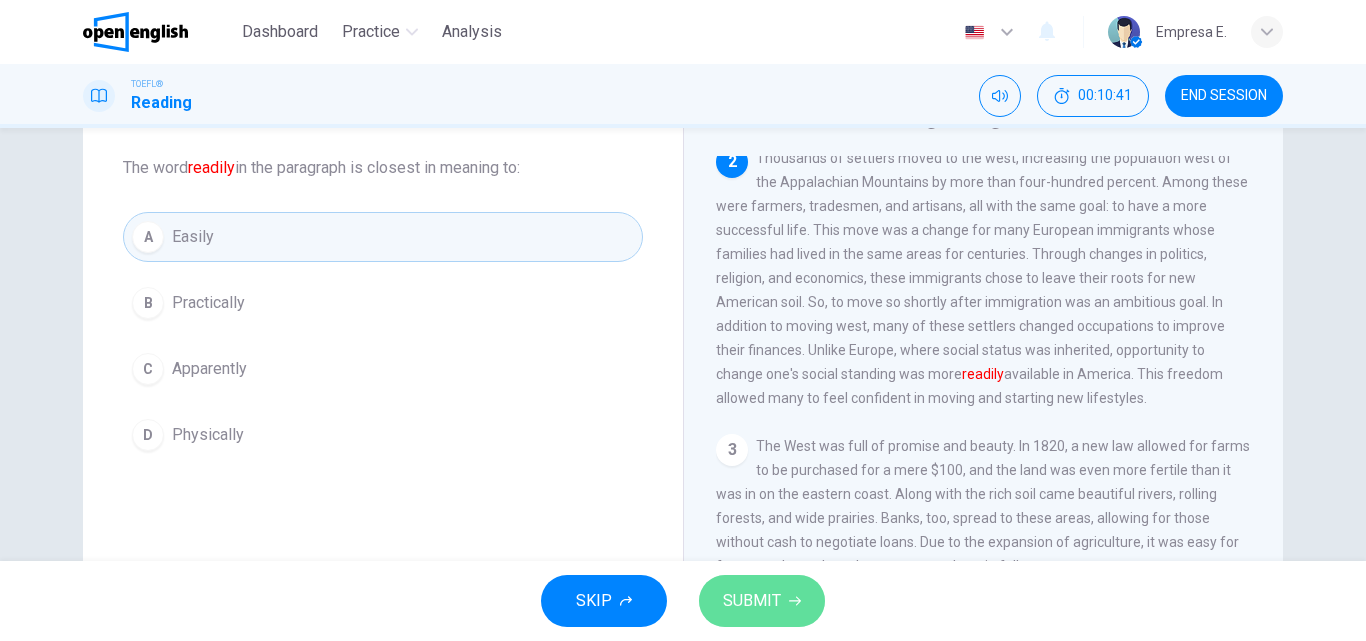 click on "SUBMIT" at bounding box center (762, 601) 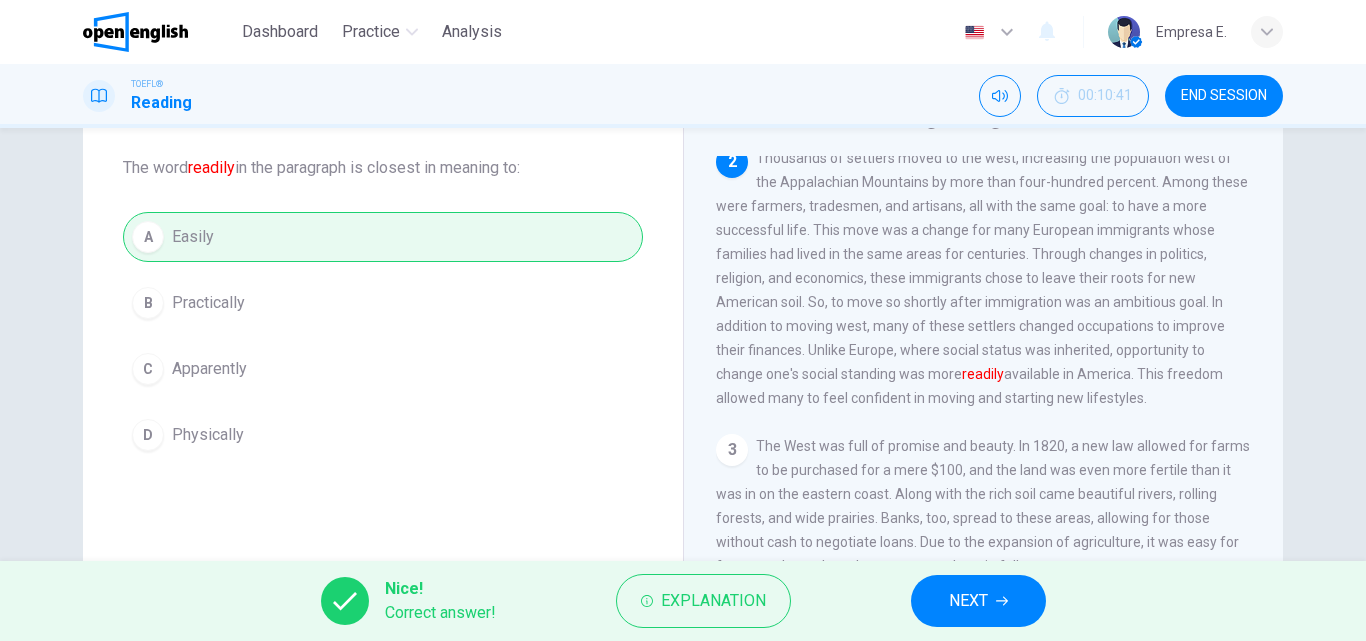 click on "NEXT" at bounding box center [978, 601] 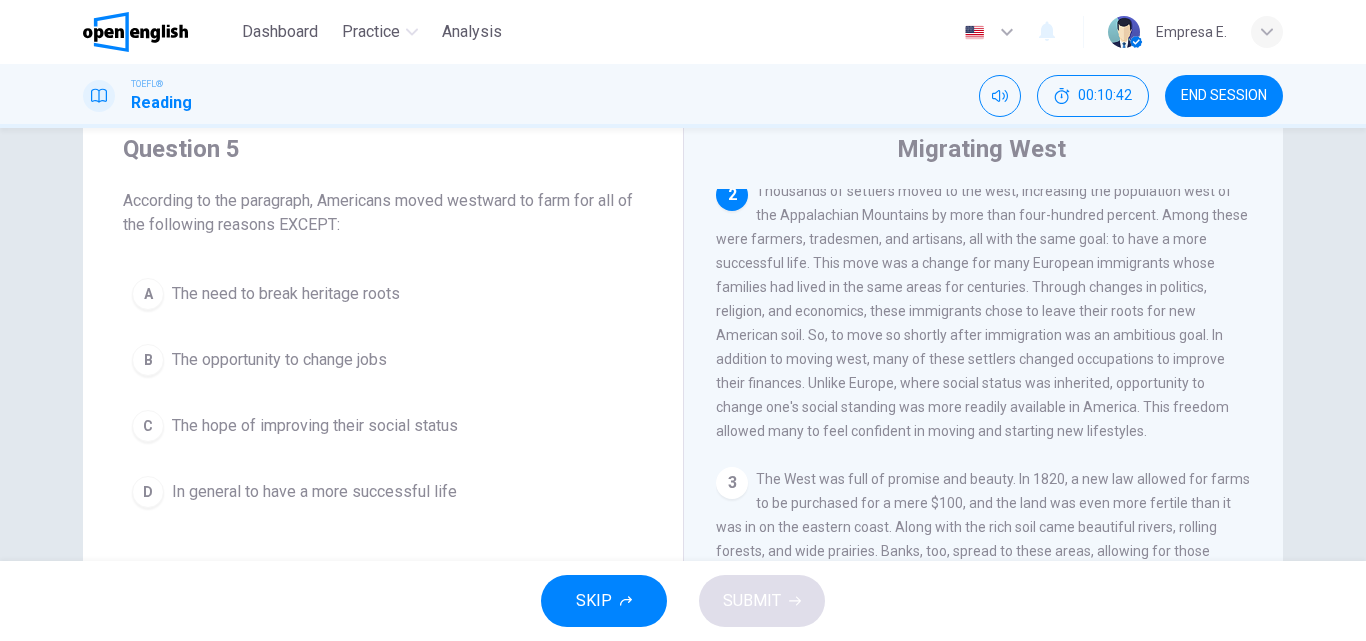 scroll, scrollTop: 100, scrollLeft: 0, axis: vertical 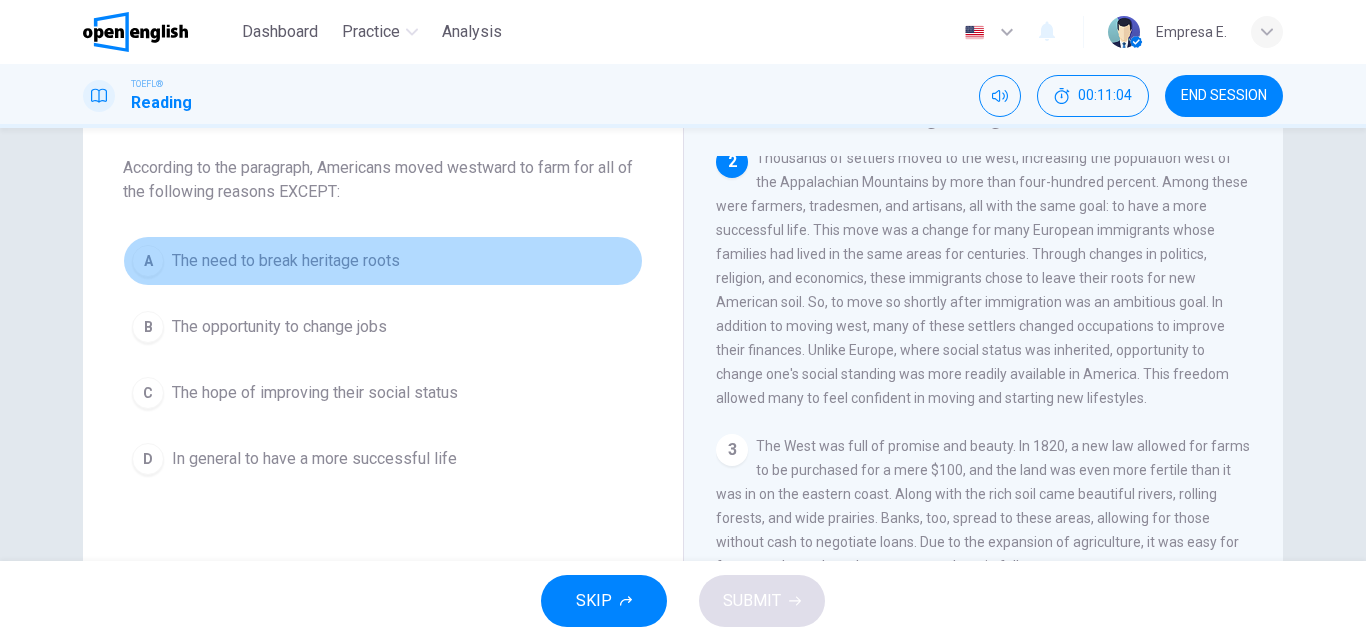 click on "The need to break heritage roots" at bounding box center (286, 261) 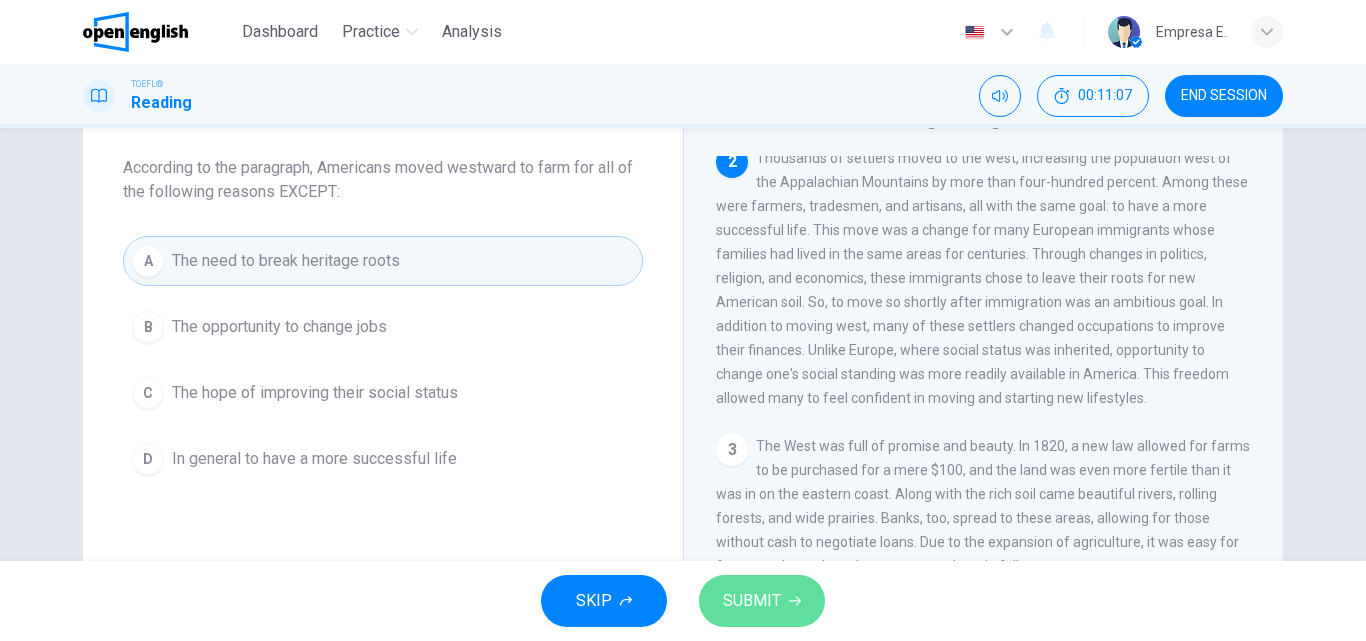click on "SUBMIT" at bounding box center (752, 601) 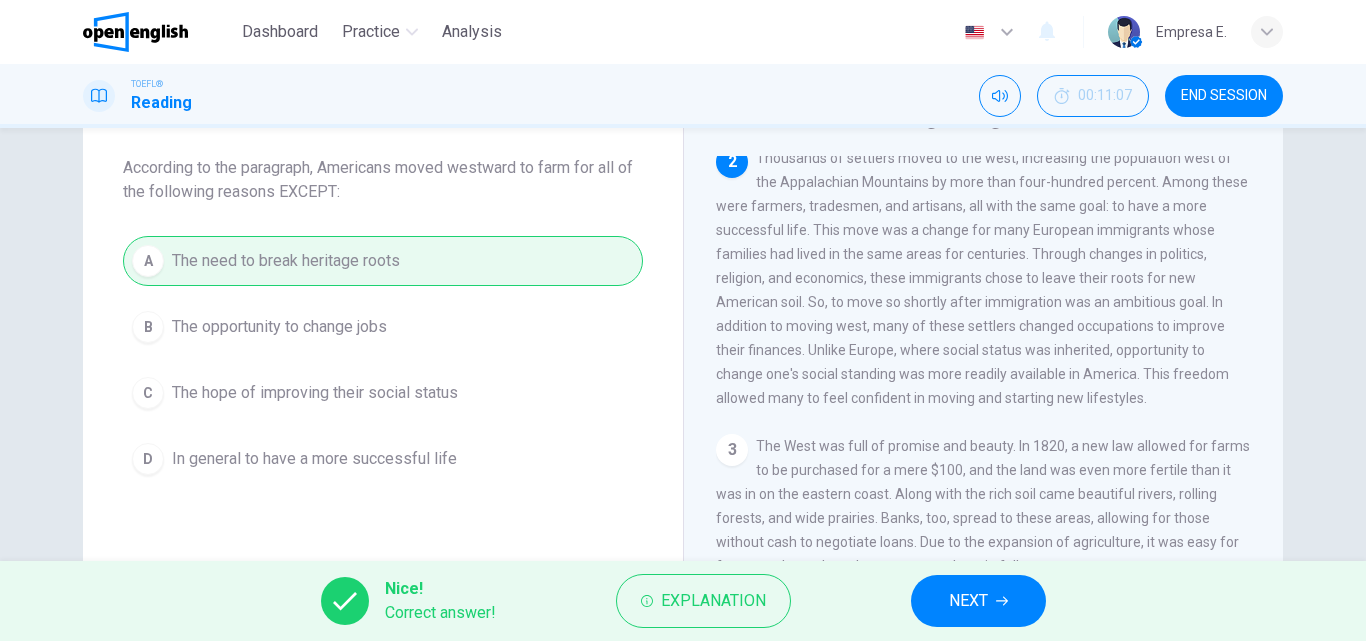 click on "NEXT" at bounding box center (978, 601) 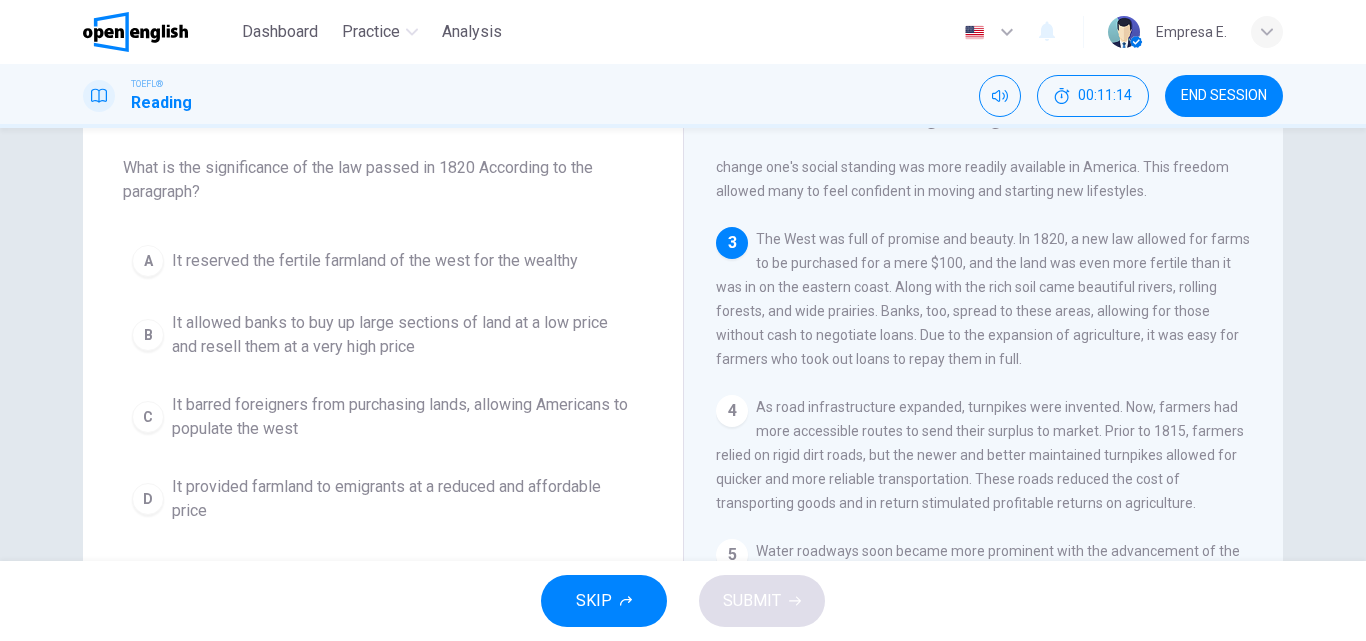 scroll, scrollTop: 520, scrollLeft: 0, axis: vertical 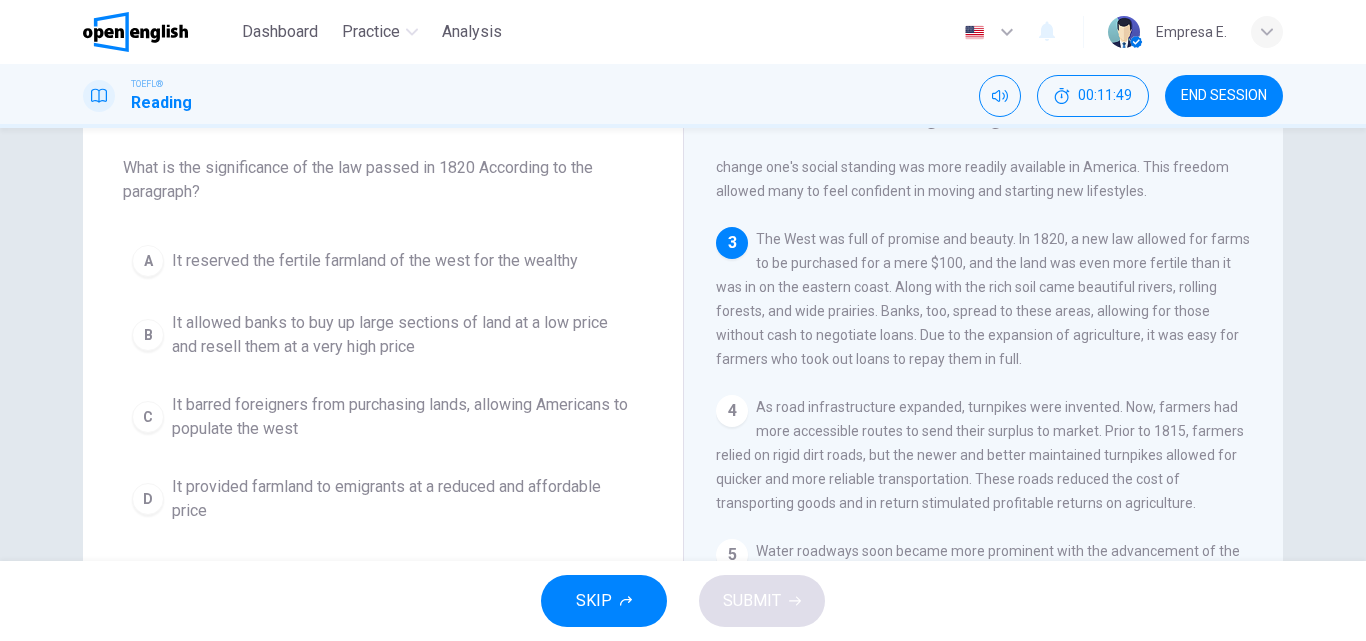 click on "4 As road infrastructure expanded, turnpikes were invented. Now, farmers had more accessible routes to send their surplus to market. Prior to 1815, farmers relied on rigid dirt roads, but the newer and better maintained turnpikes allowed for quicker and more reliable transportation. These roads reduced the cost of transporting goods and in return stimulated profitable returns on agriculture." at bounding box center (984, 455) 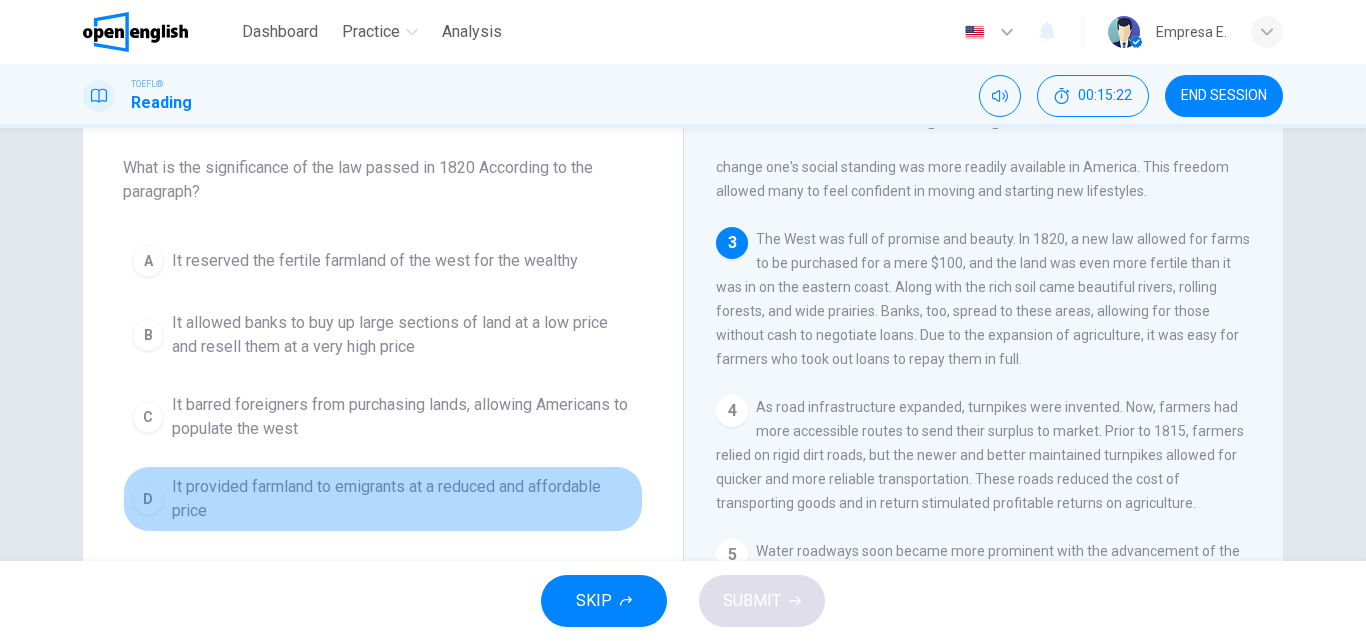 click on "It provided farmland to emigrants at a reduced and affordable price" at bounding box center (403, 499) 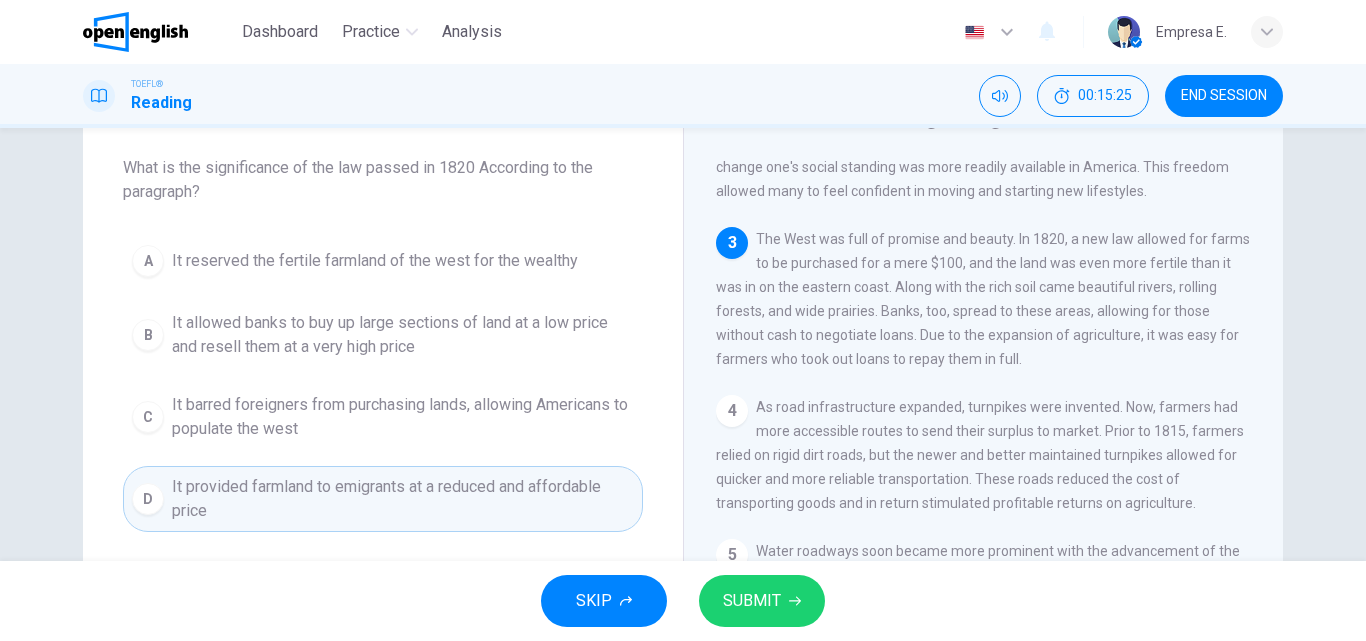 click on "SKIP SUBMIT" at bounding box center [683, 601] 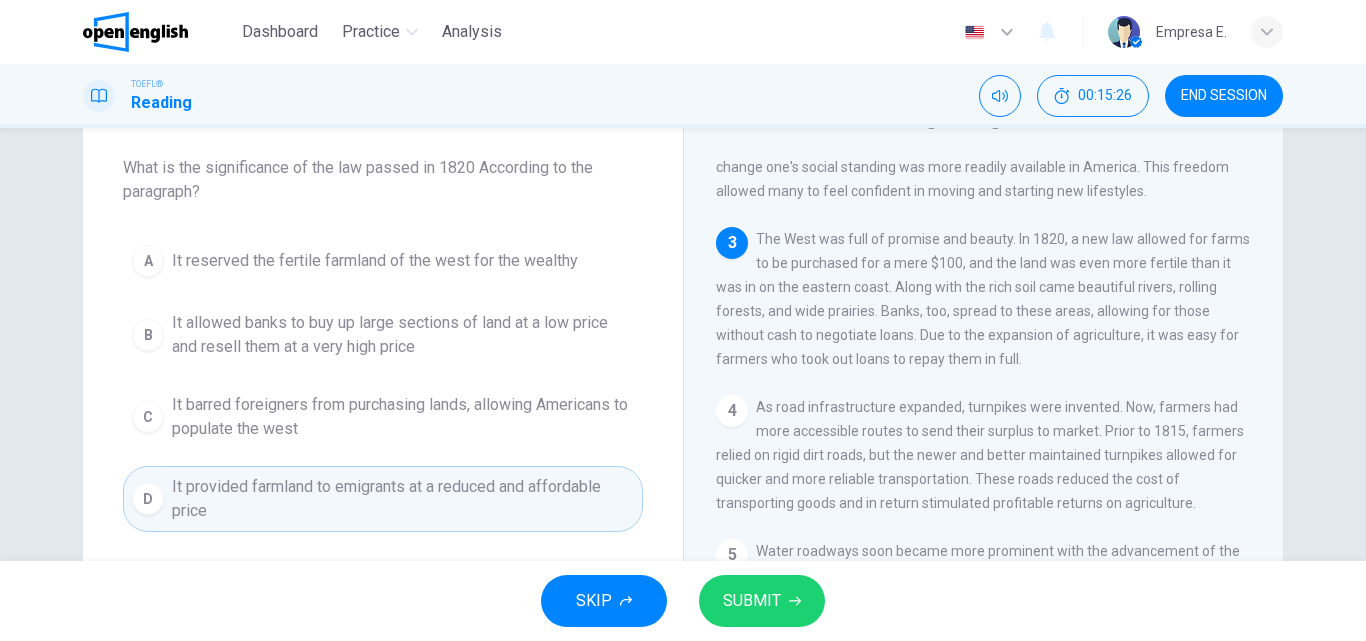 click on "SUBMIT" at bounding box center [762, 601] 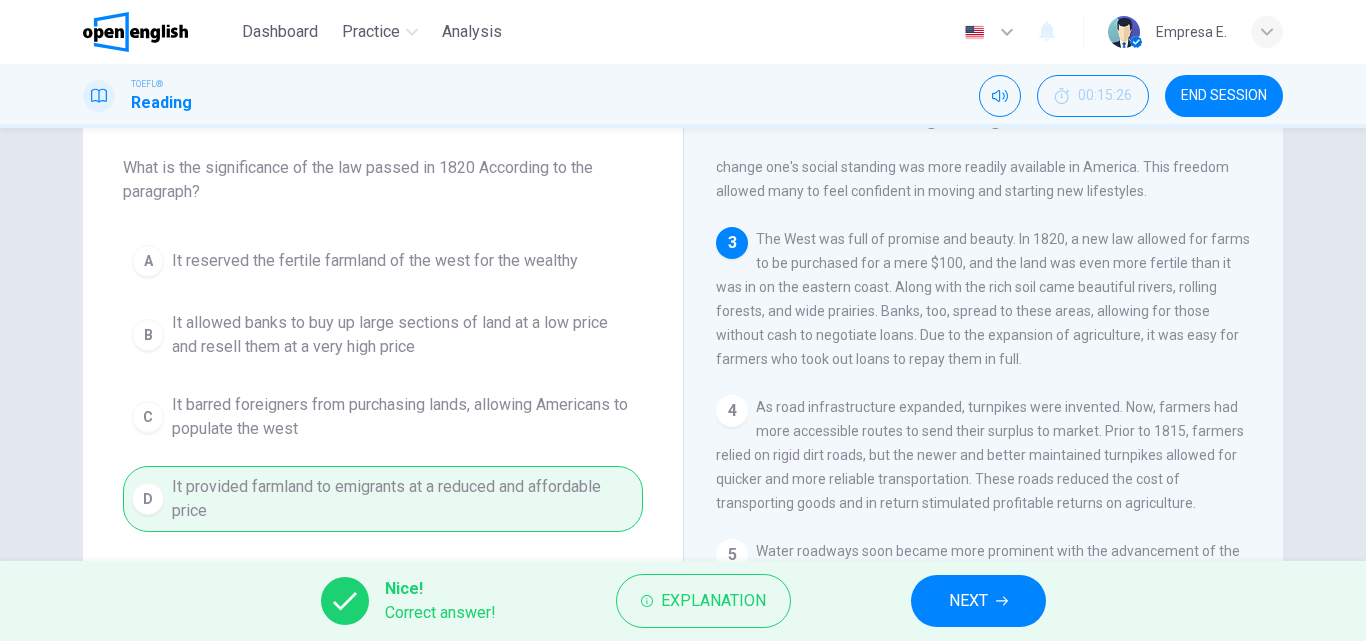 click on "NEXT" at bounding box center (978, 601) 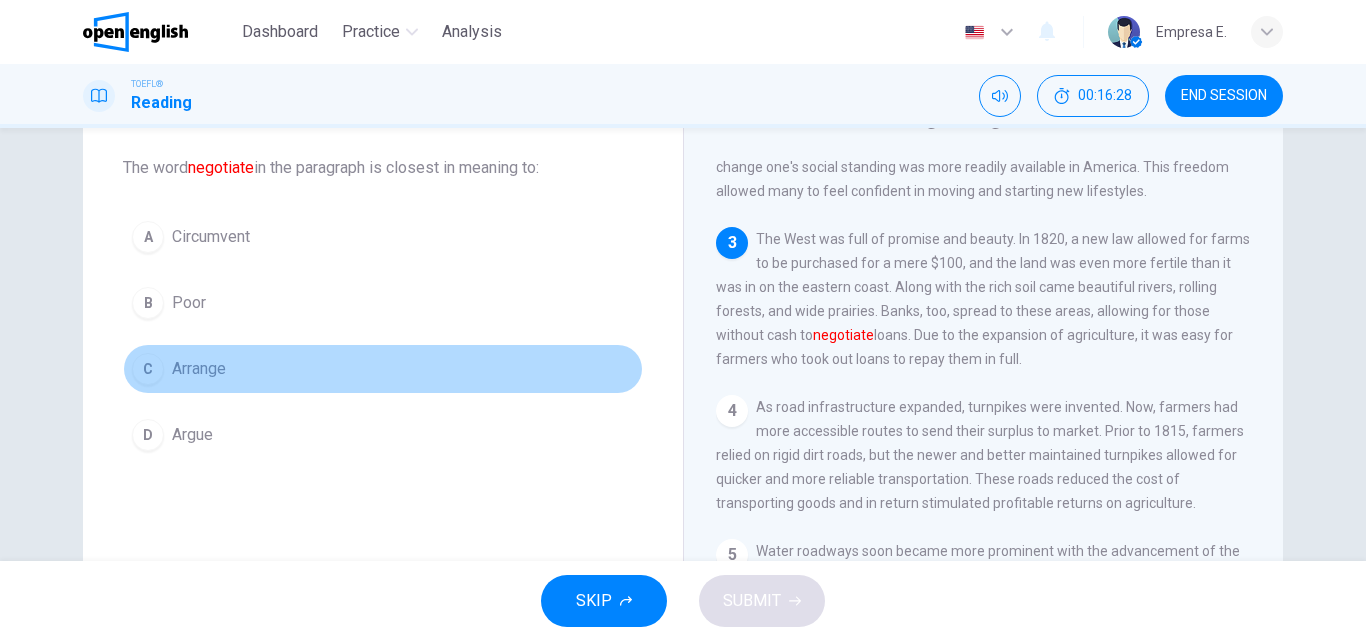 click on "C Arrange" at bounding box center [383, 369] 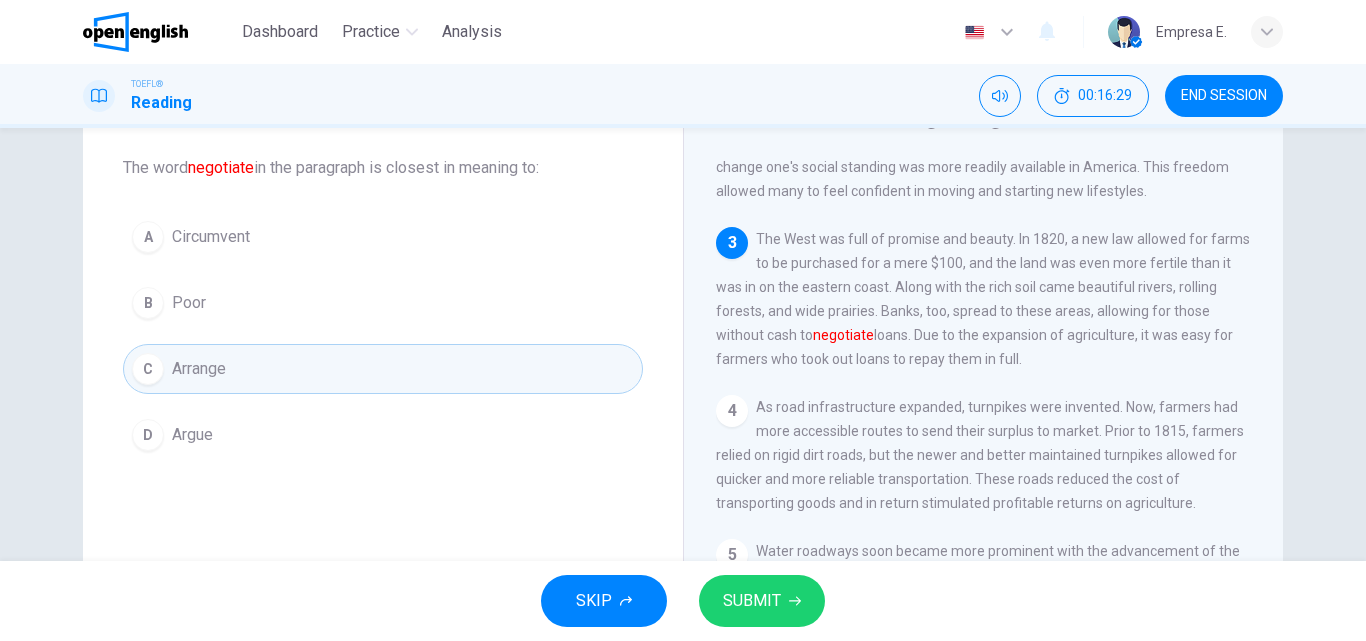 click on "SUBMIT" at bounding box center (752, 601) 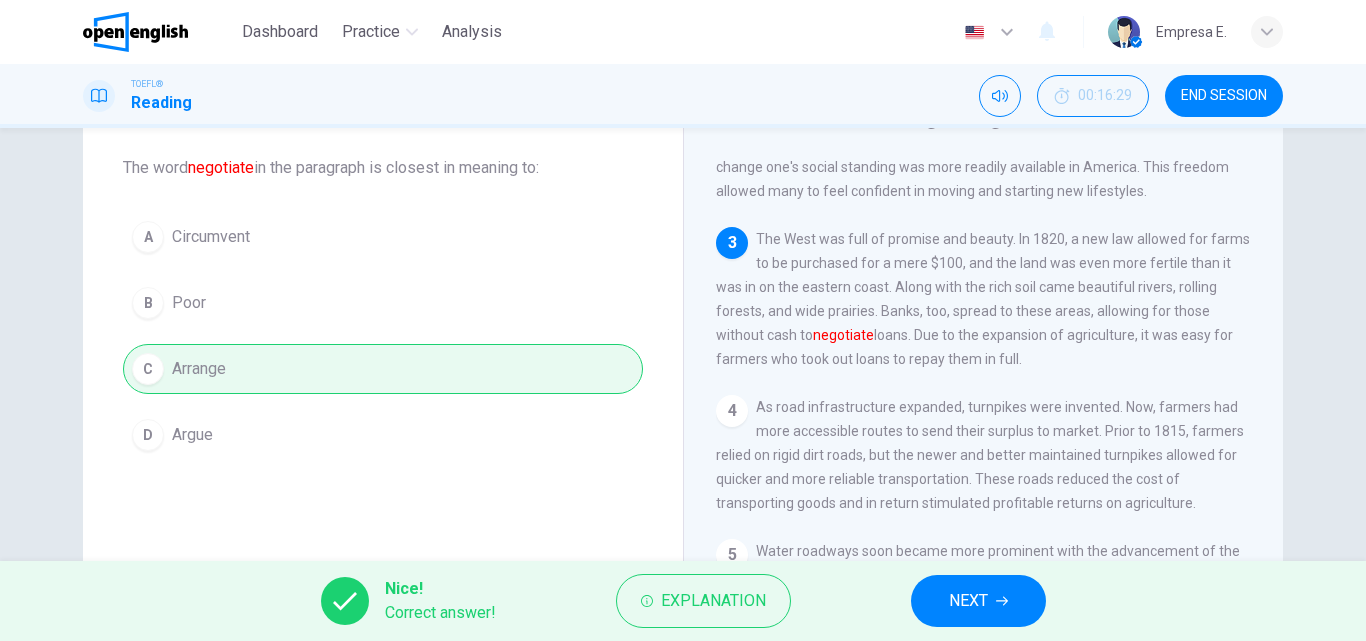 click on "Nice! Correct answer! Explanation NEXT" at bounding box center [683, 601] 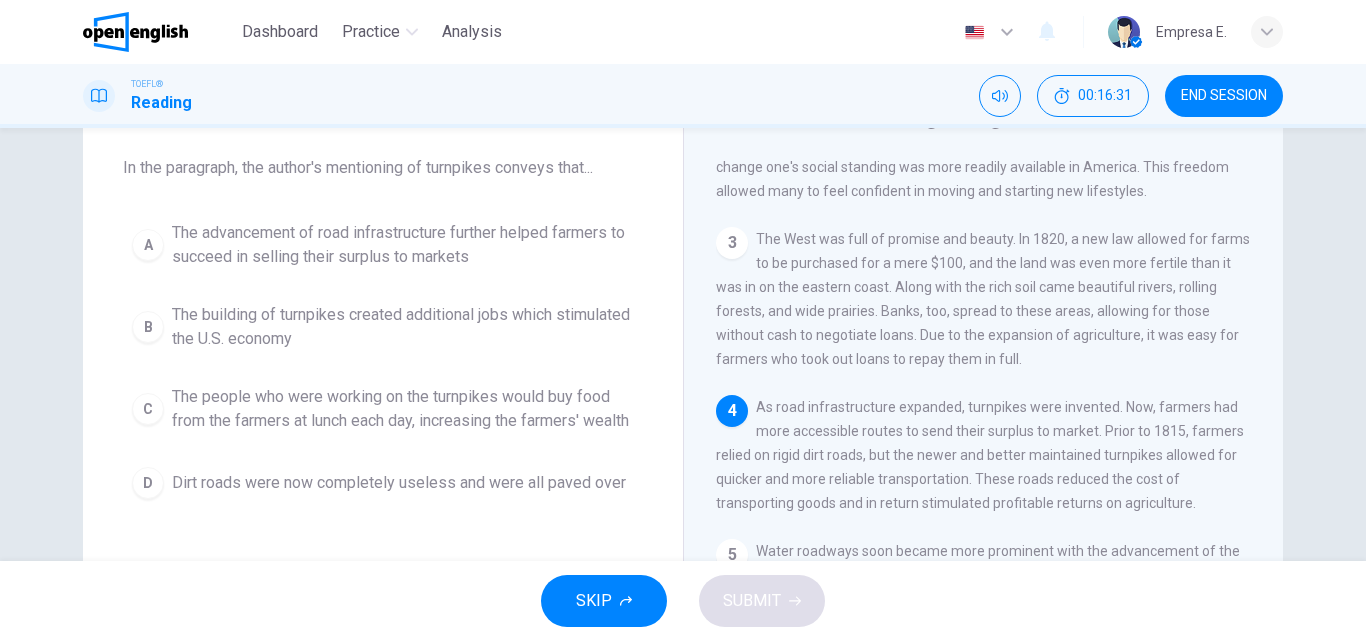 scroll, scrollTop: 520, scrollLeft: 0, axis: vertical 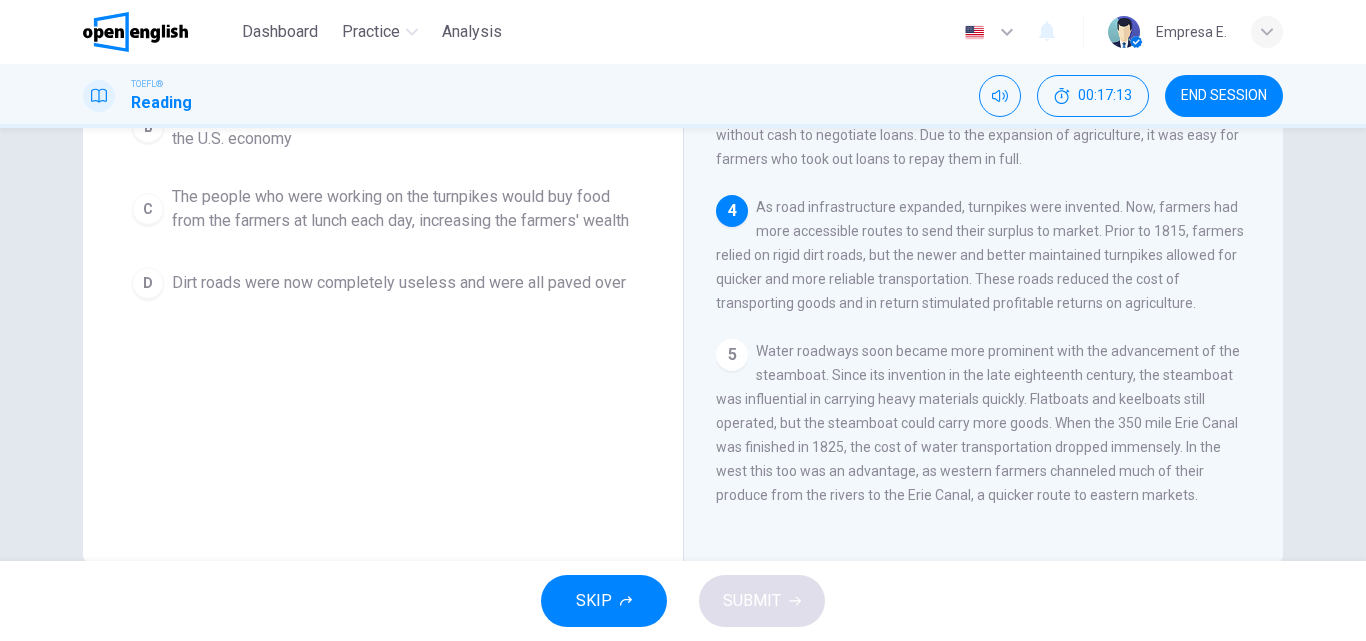 drag, startPoint x: 956, startPoint y: 302, endPoint x: 1029, endPoint y: 297, distance: 73.171036 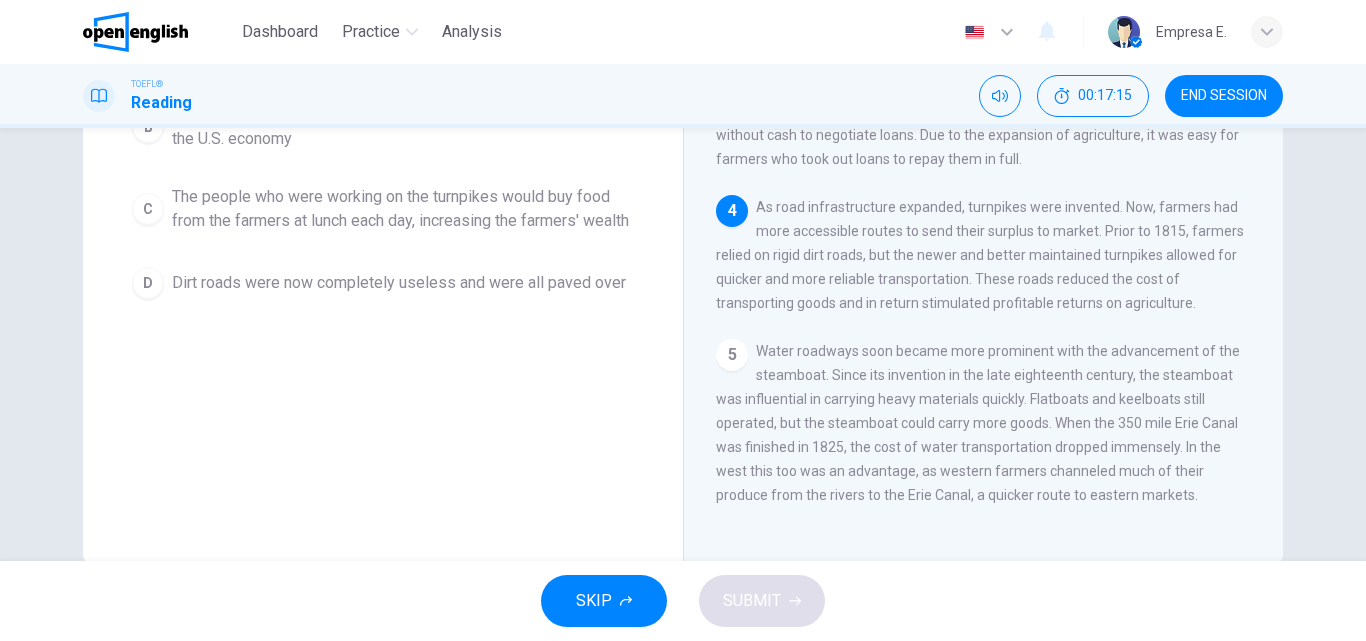 scroll, scrollTop: 100, scrollLeft: 0, axis: vertical 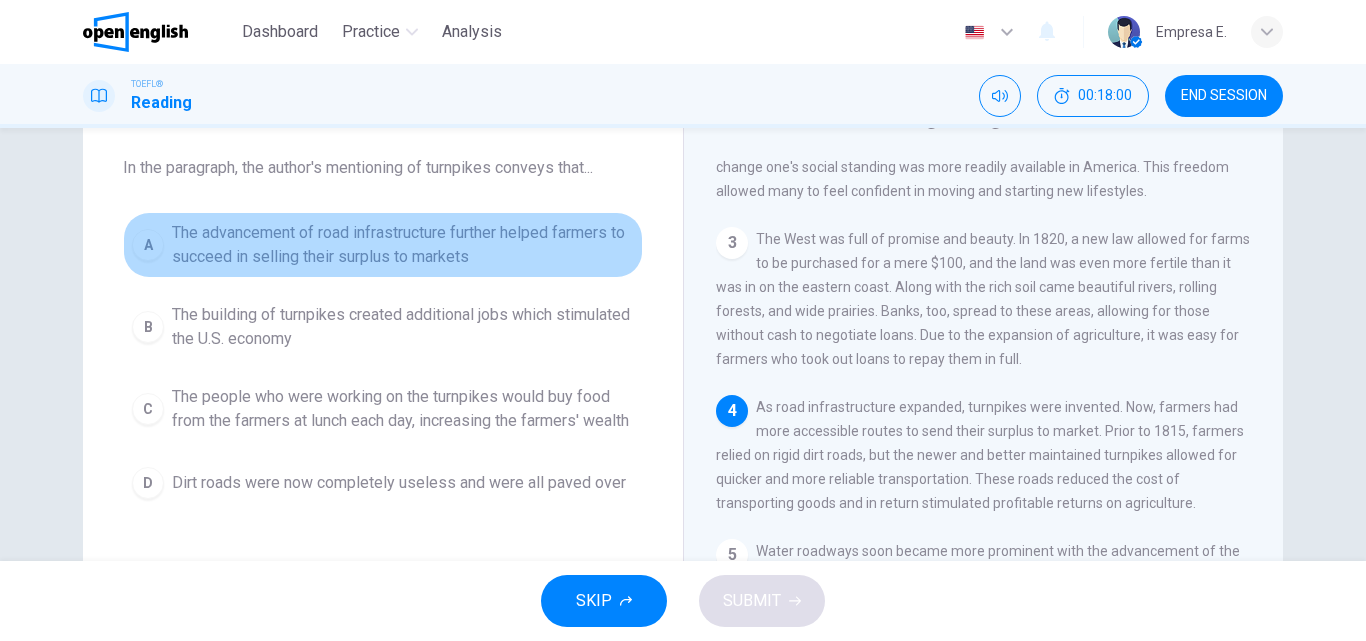 click on "The advancement of road infrastructure further helped farmers to succeed in selling their surplus to markets" at bounding box center (403, 245) 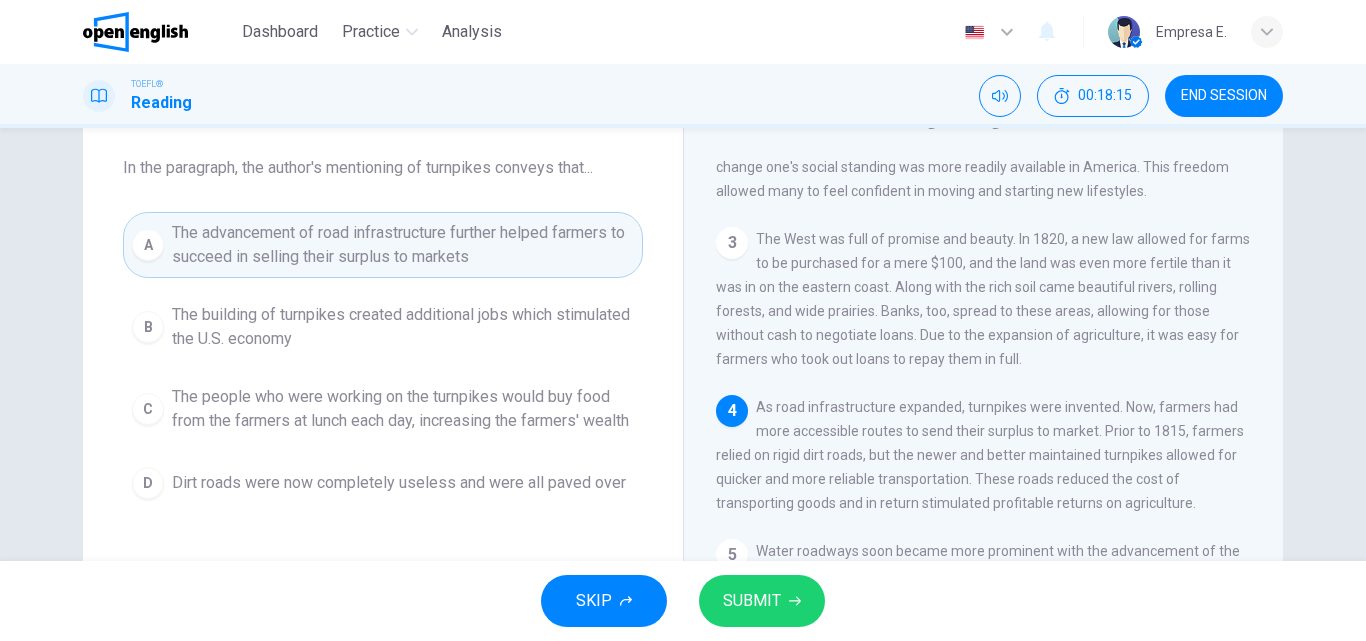 click on "SUBMIT" at bounding box center (762, 601) 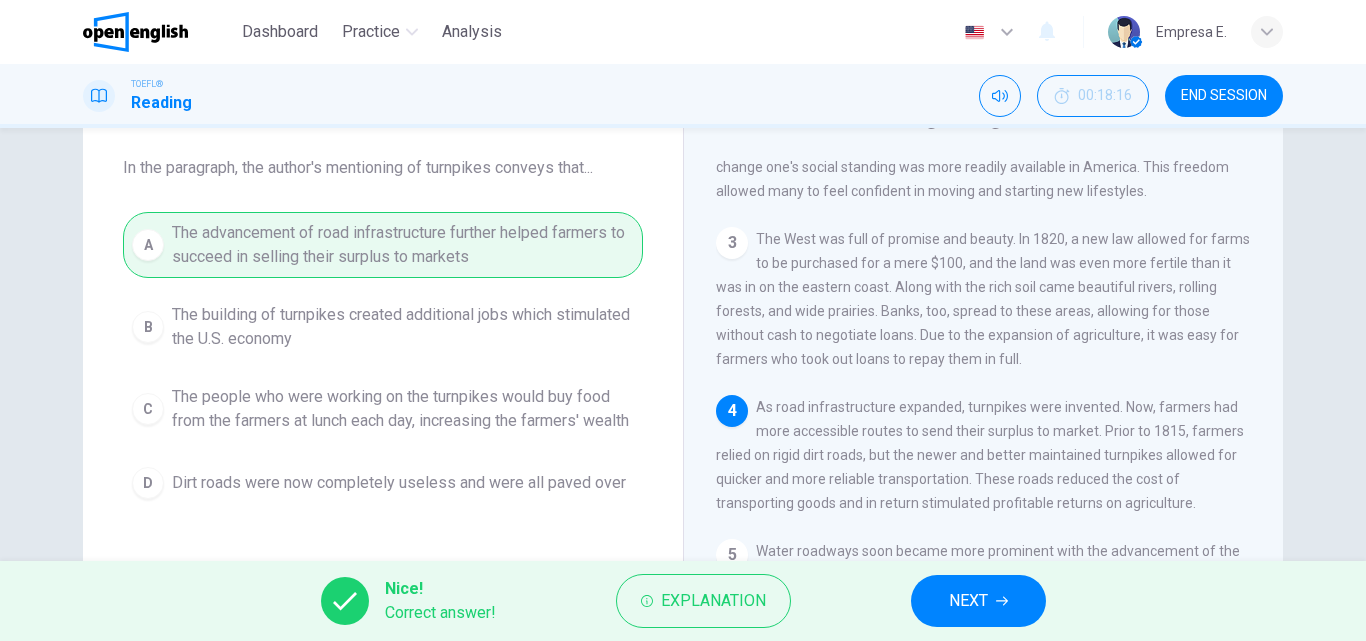 click on "END SESSION" at bounding box center [1224, 96] 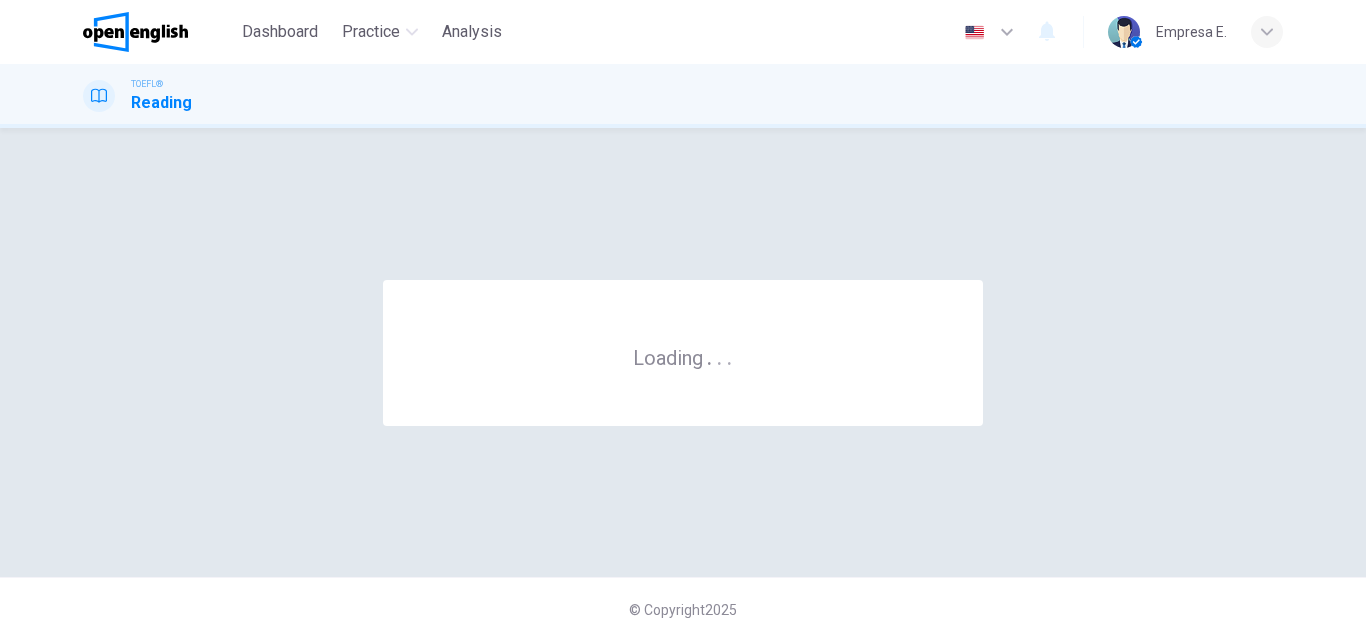 scroll, scrollTop: 0, scrollLeft: 0, axis: both 